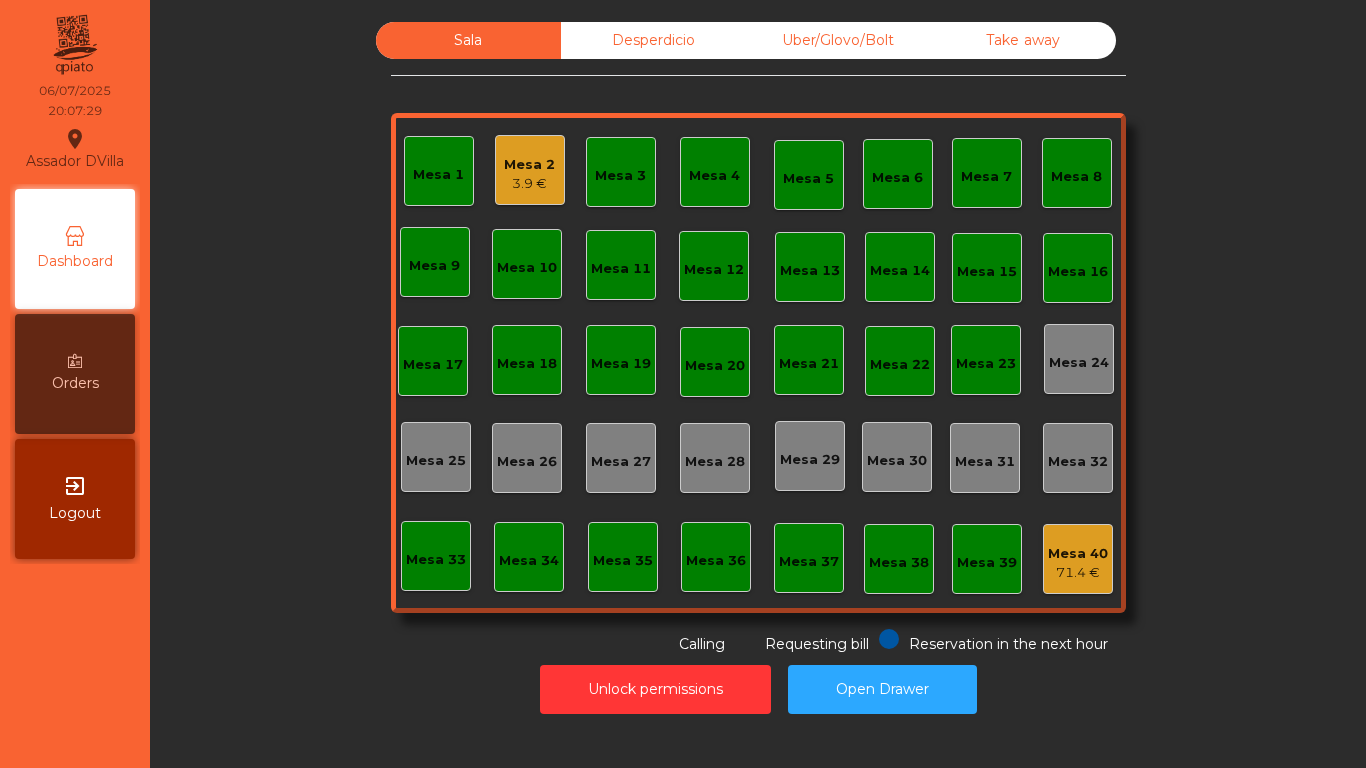 scroll, scrollTop: 0, scrollLeft: 0, axis: both 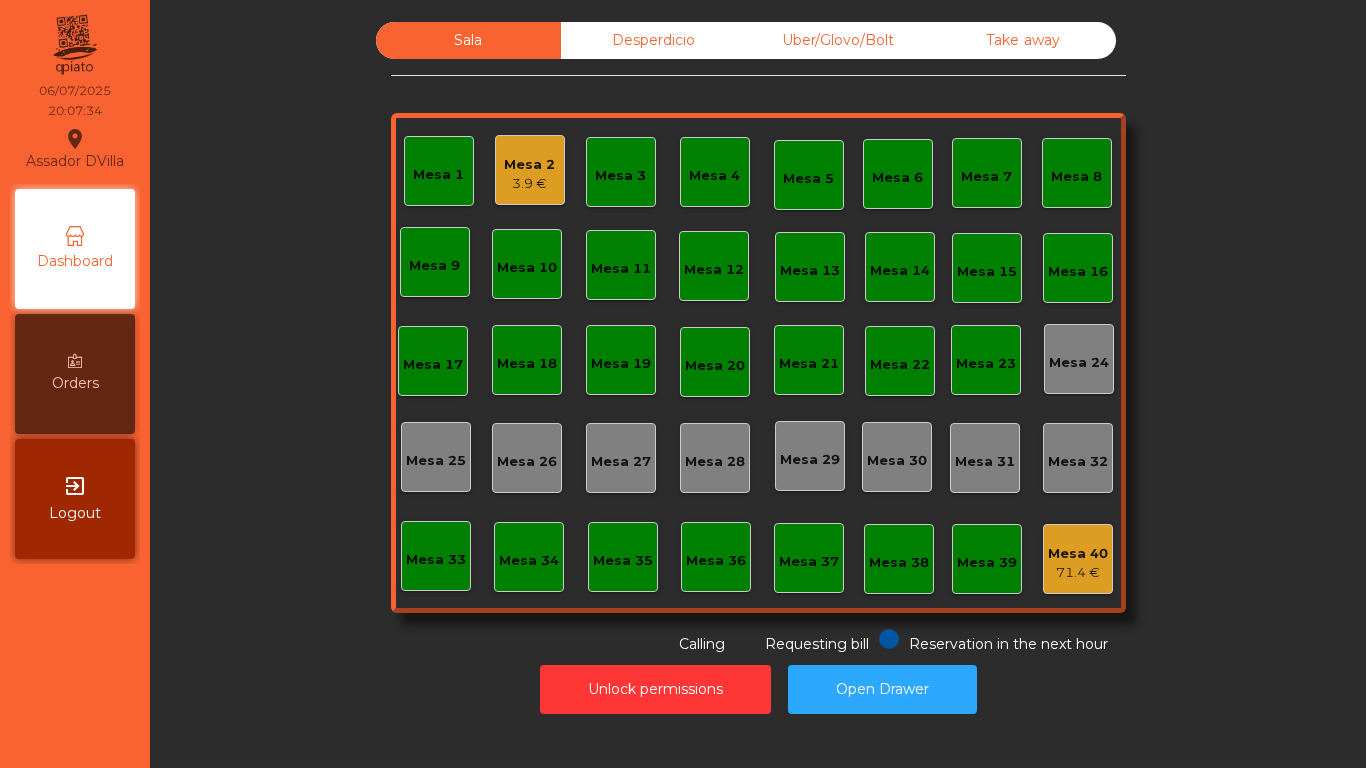 click on "Mesa 2   3.9 €" at bounding box center (530, 170) 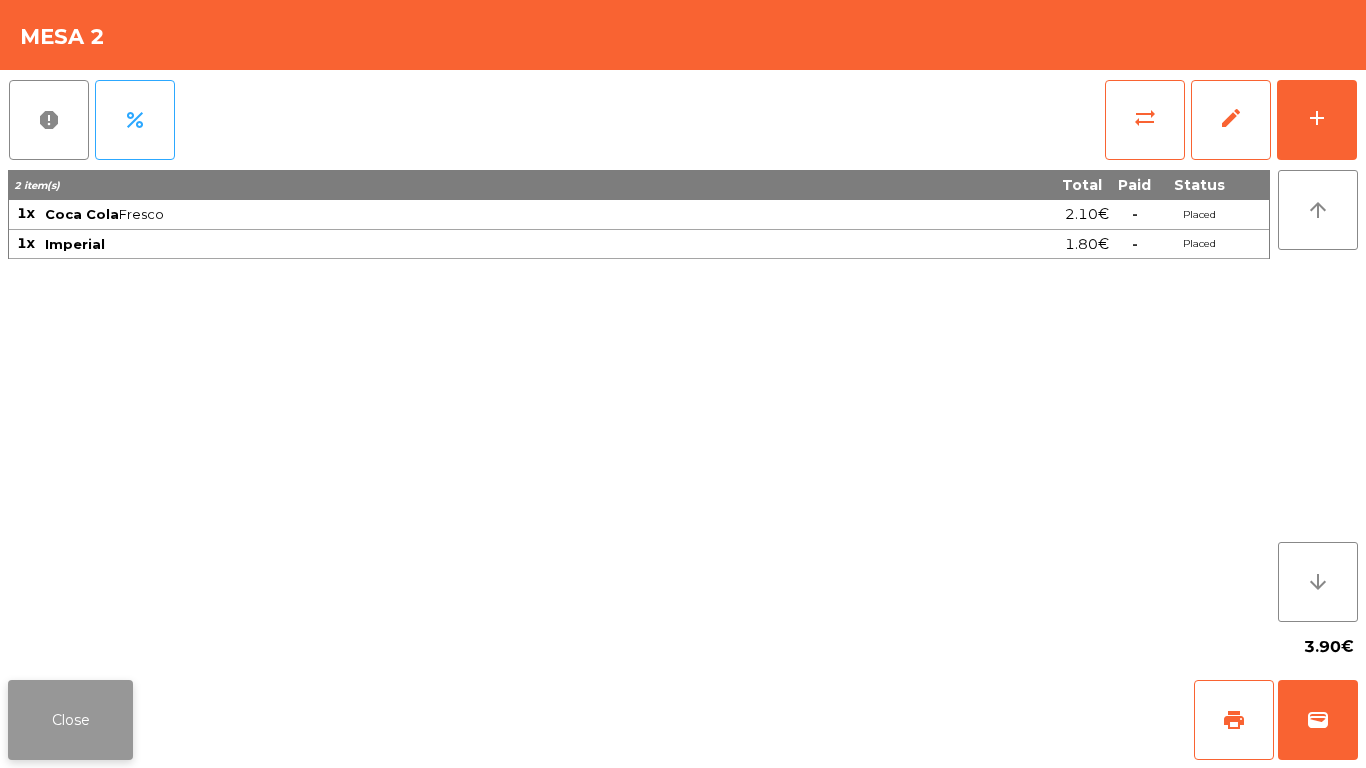 click on "Close" at bounding box center (70, 720) 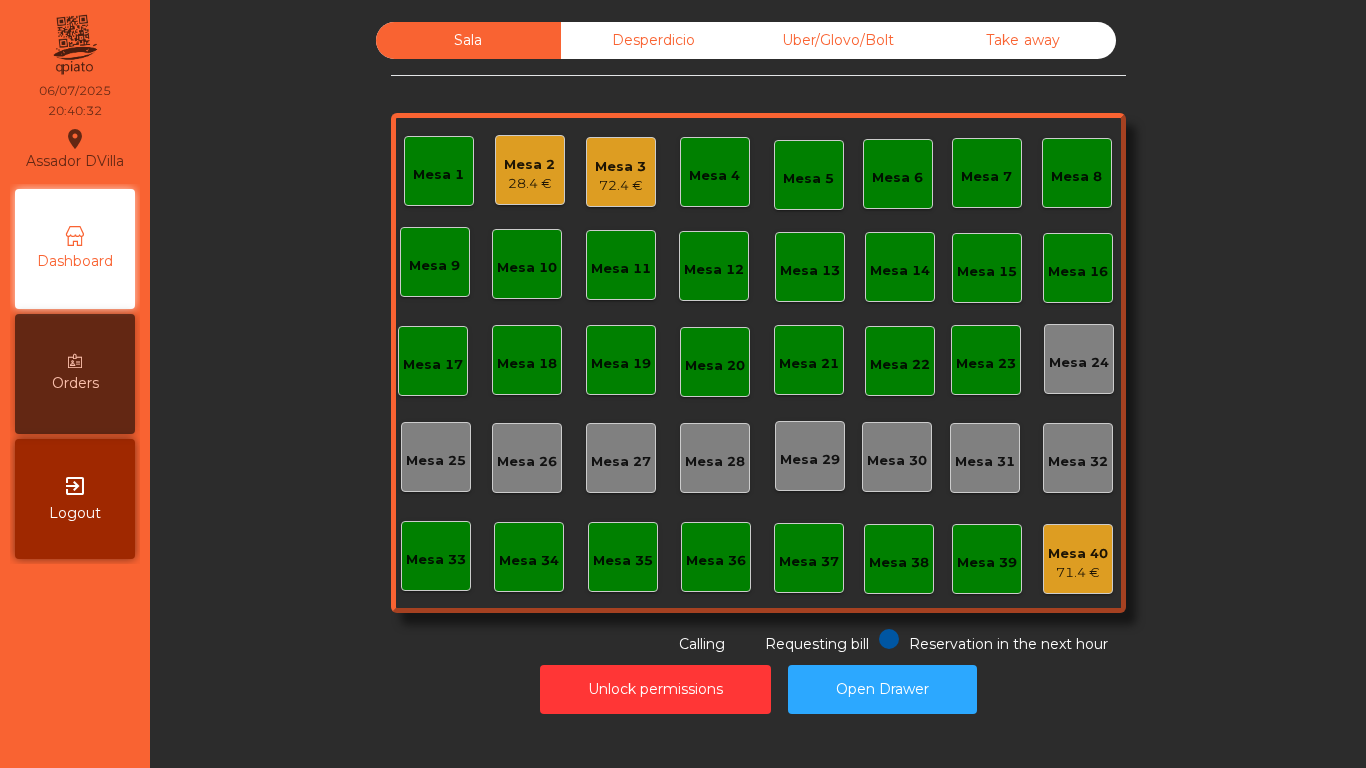 click on "Mesa 2" at bounding box center (529, 165) 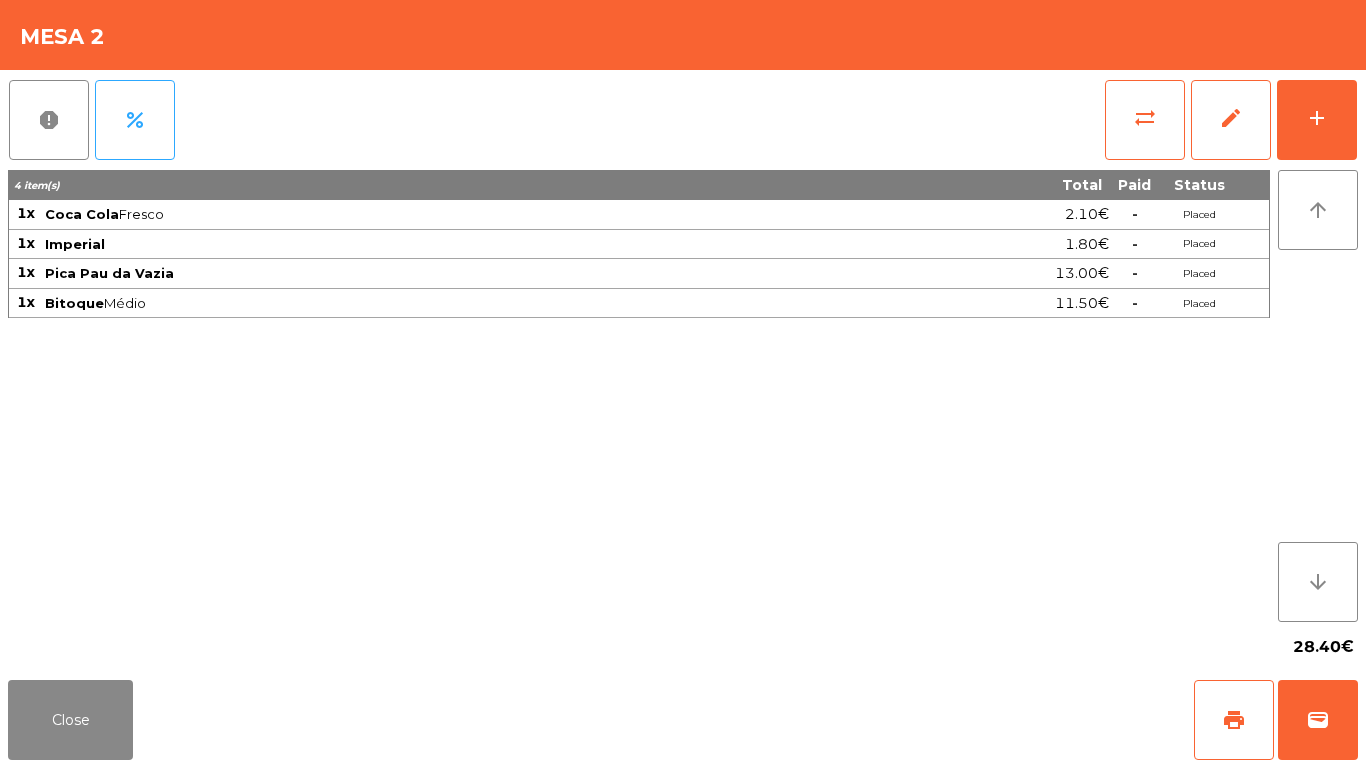 click on "report   percent   sync_alt   edit   add  4 item(s) Total Paid Status 1x Coca Cola  Fresco  2.10€  -  Placed 1x Imperial 1.80€  -  Placed 1x Pica Pau da Vazia 13.00€  -  Placed 1x Bitoque  Médio  11.50€  -  Placed arrow_upward arrow_downward  28.40€" at bounding box center (683, 371) 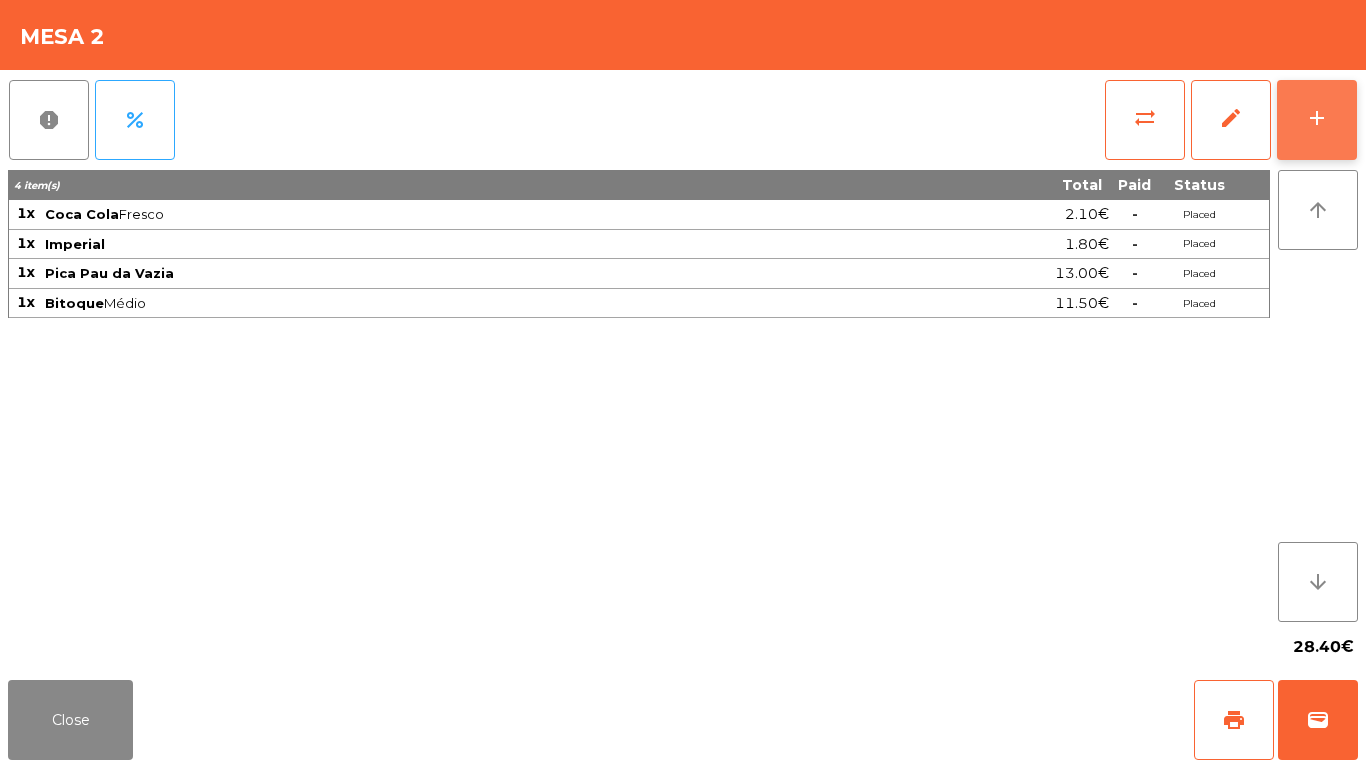 click on "add" at bounding box center [1317, 120] 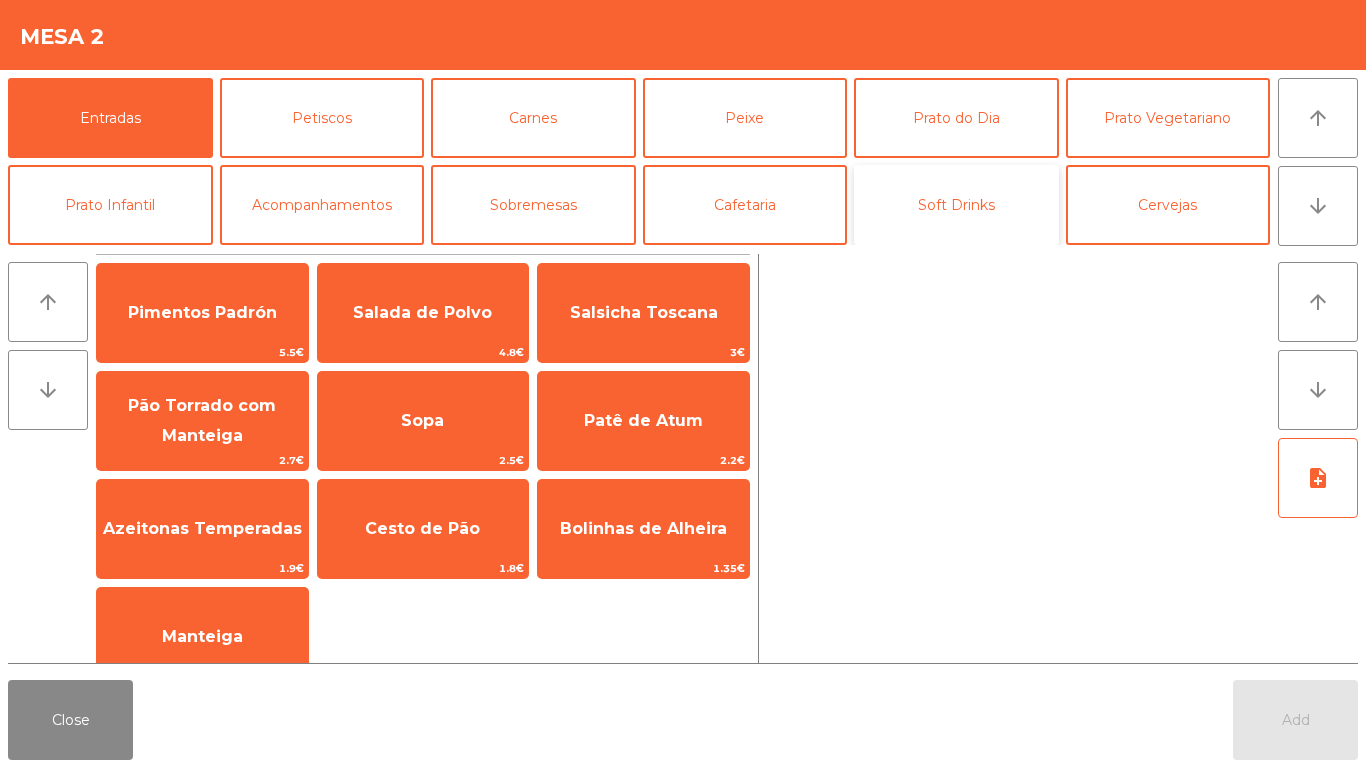 click on "Soft Drinks" at bounding box center (956, 205) 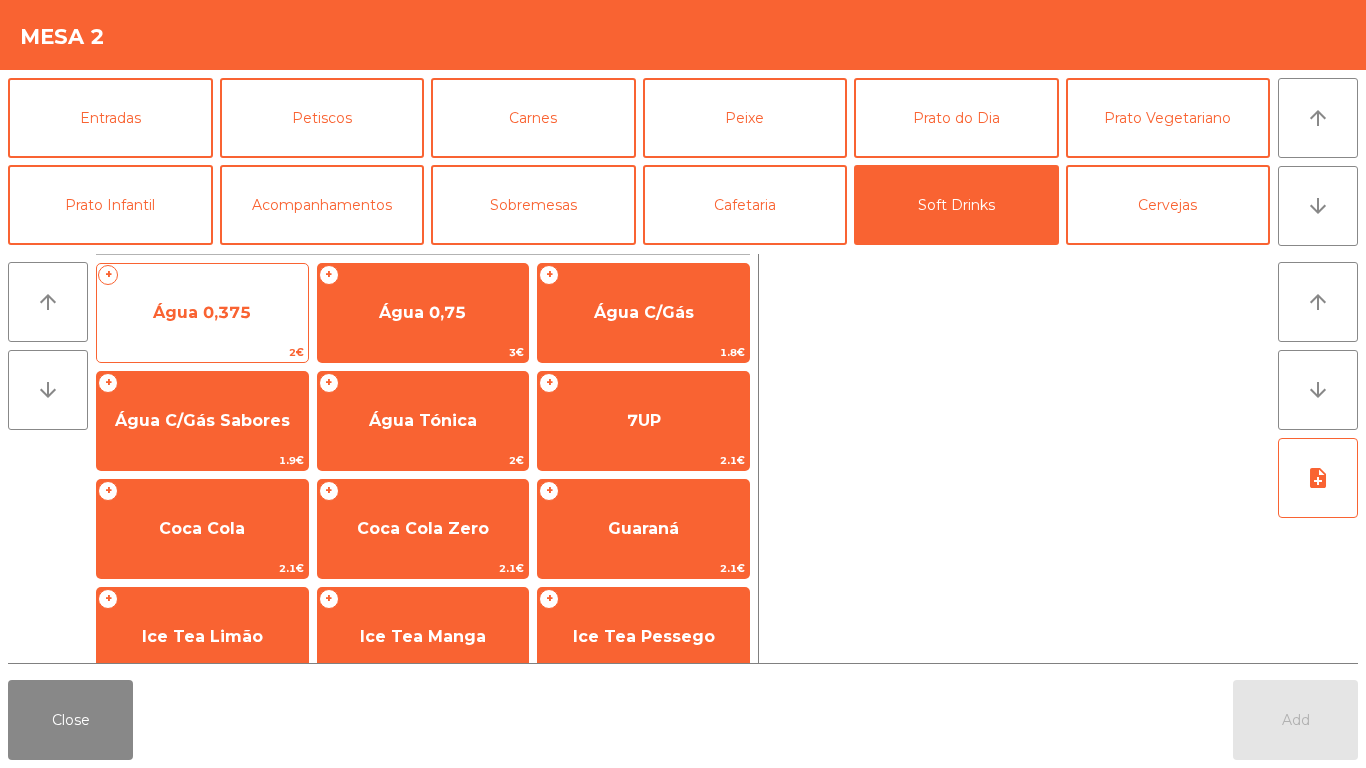 click on "Água 0,375" at bounding box center (202, 313) 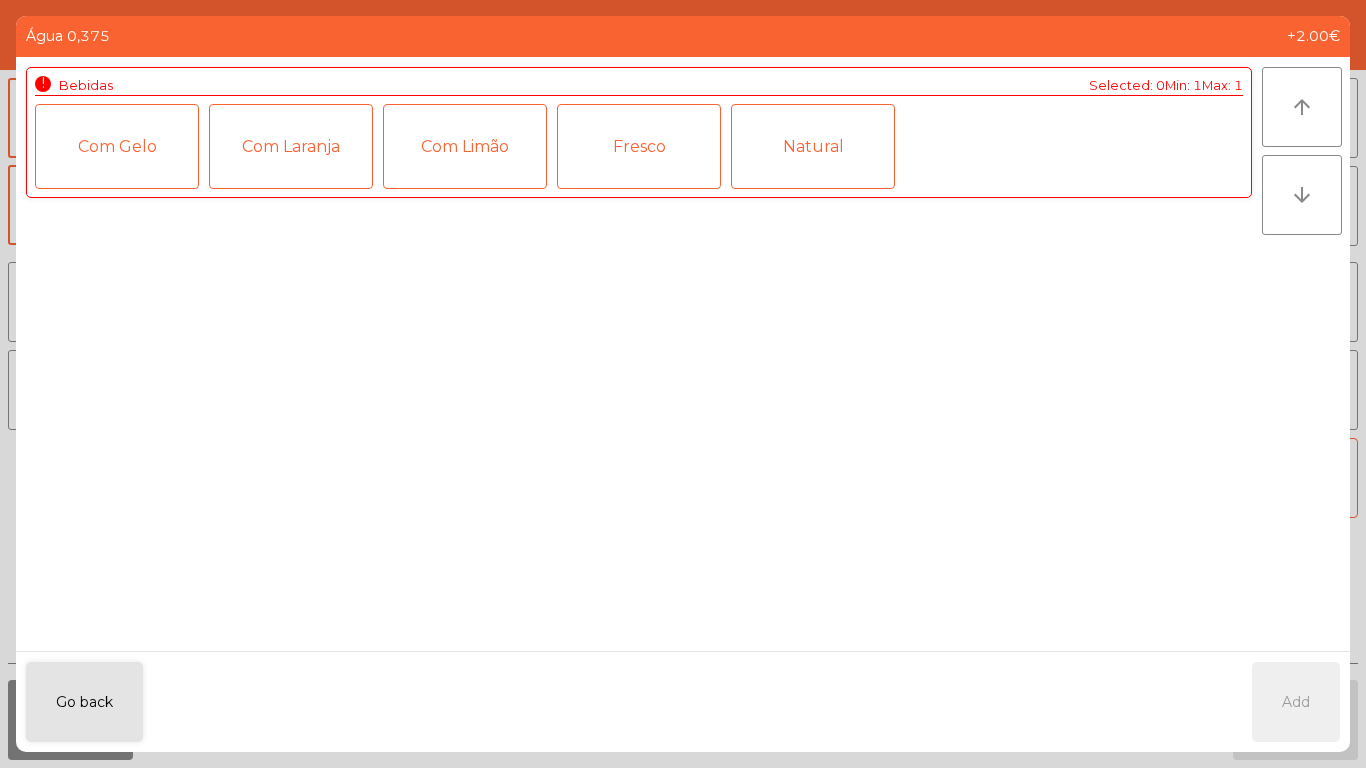 click on "Fresco" at bounding box center (639, 146) 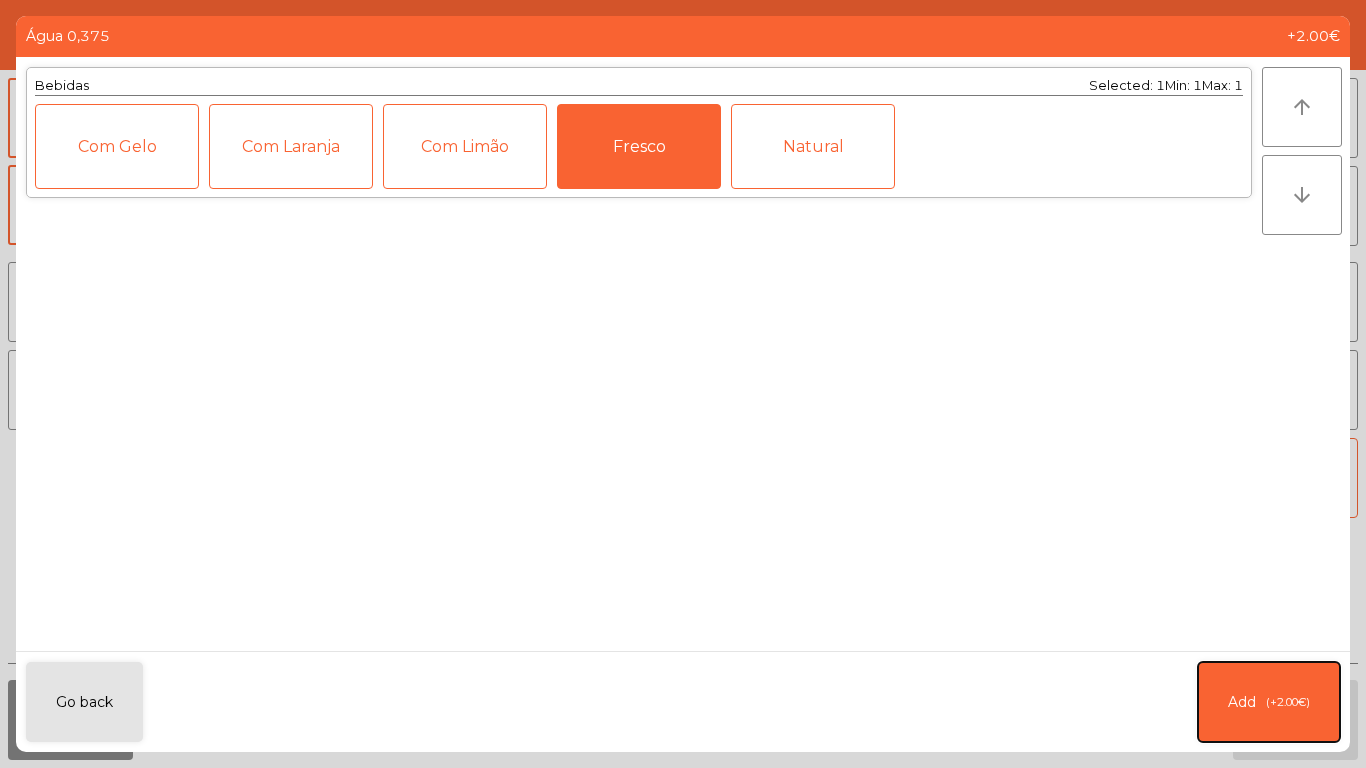 click on "Add" at bounding box center (1242, 702) 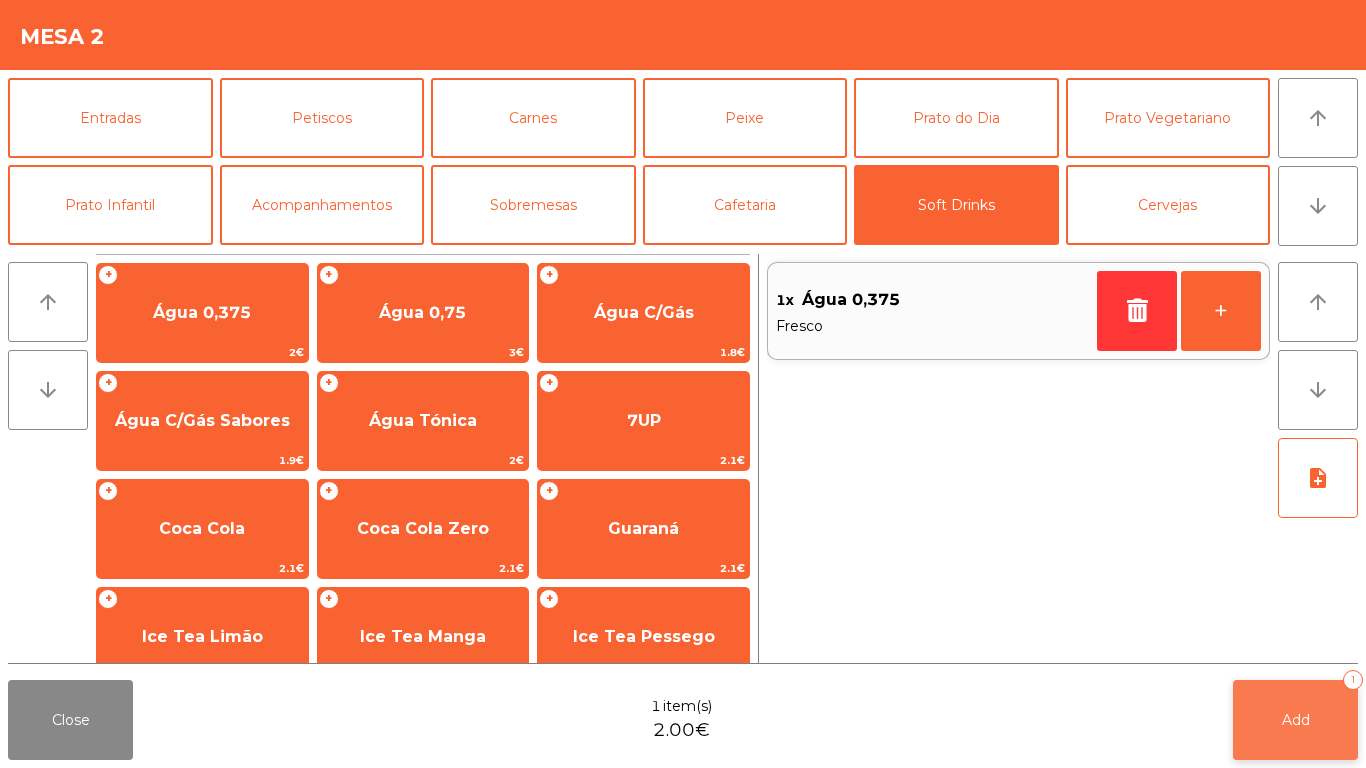 click on "Add   1" at bounding box center [1295, 720] 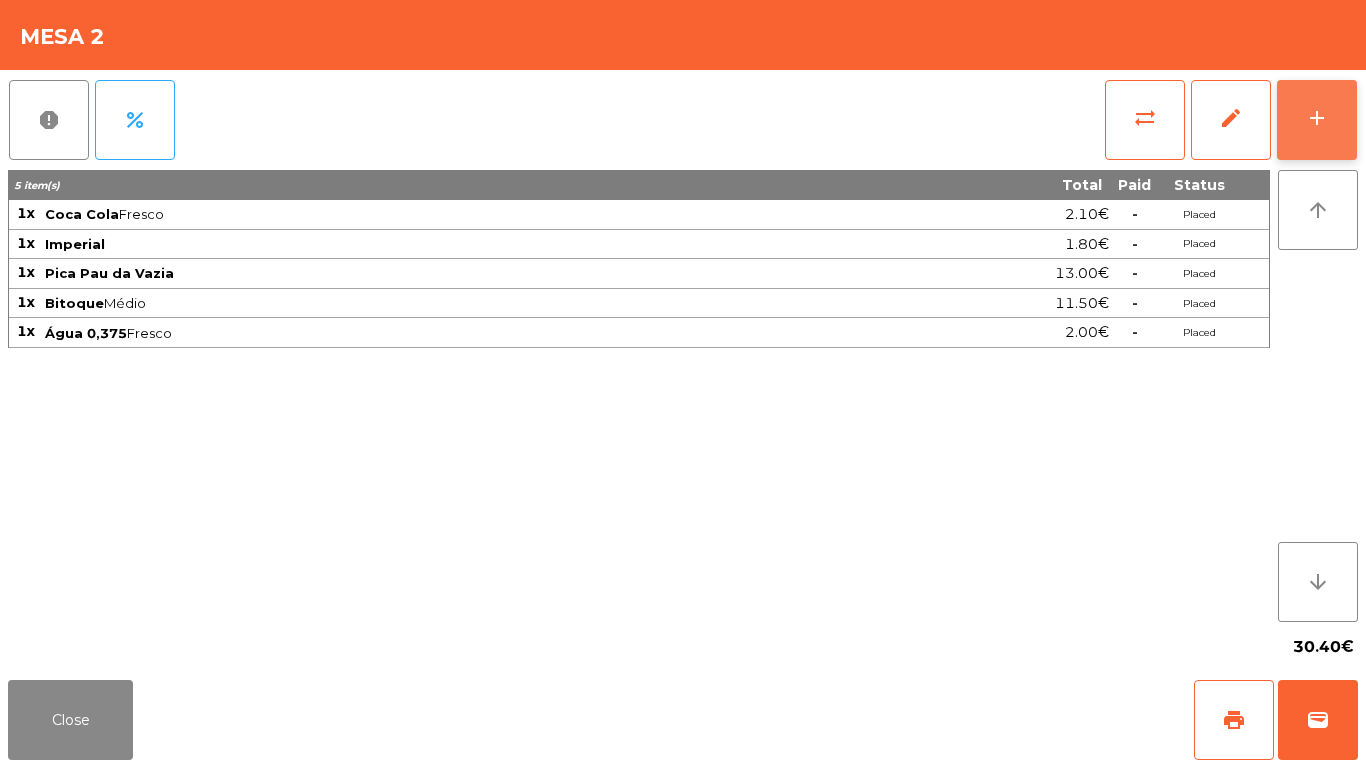 click on "add" at bounding box center (1317, 118) 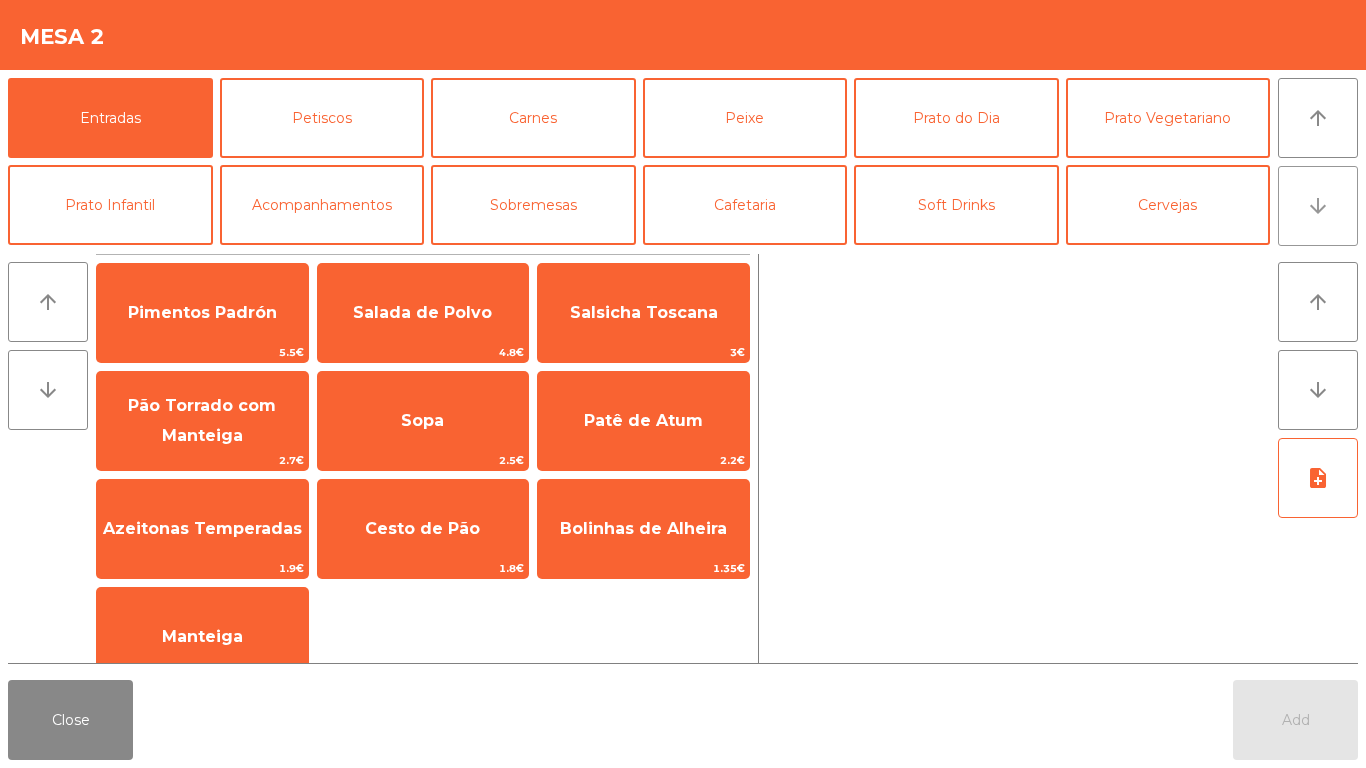 click on "arrow_downward" at bounding box center [1318, 206] 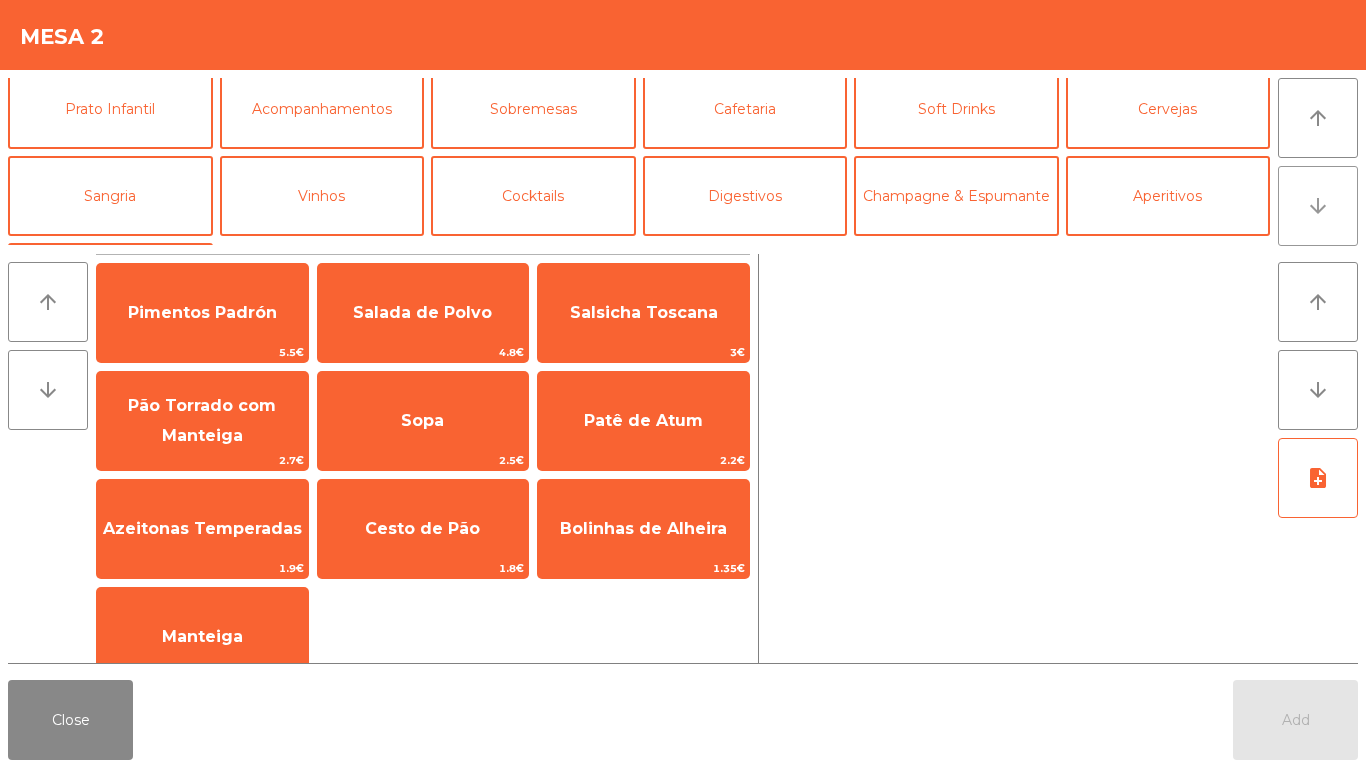 scroll, scrollTop: 174, scrollLeft: 0, axis: vertical 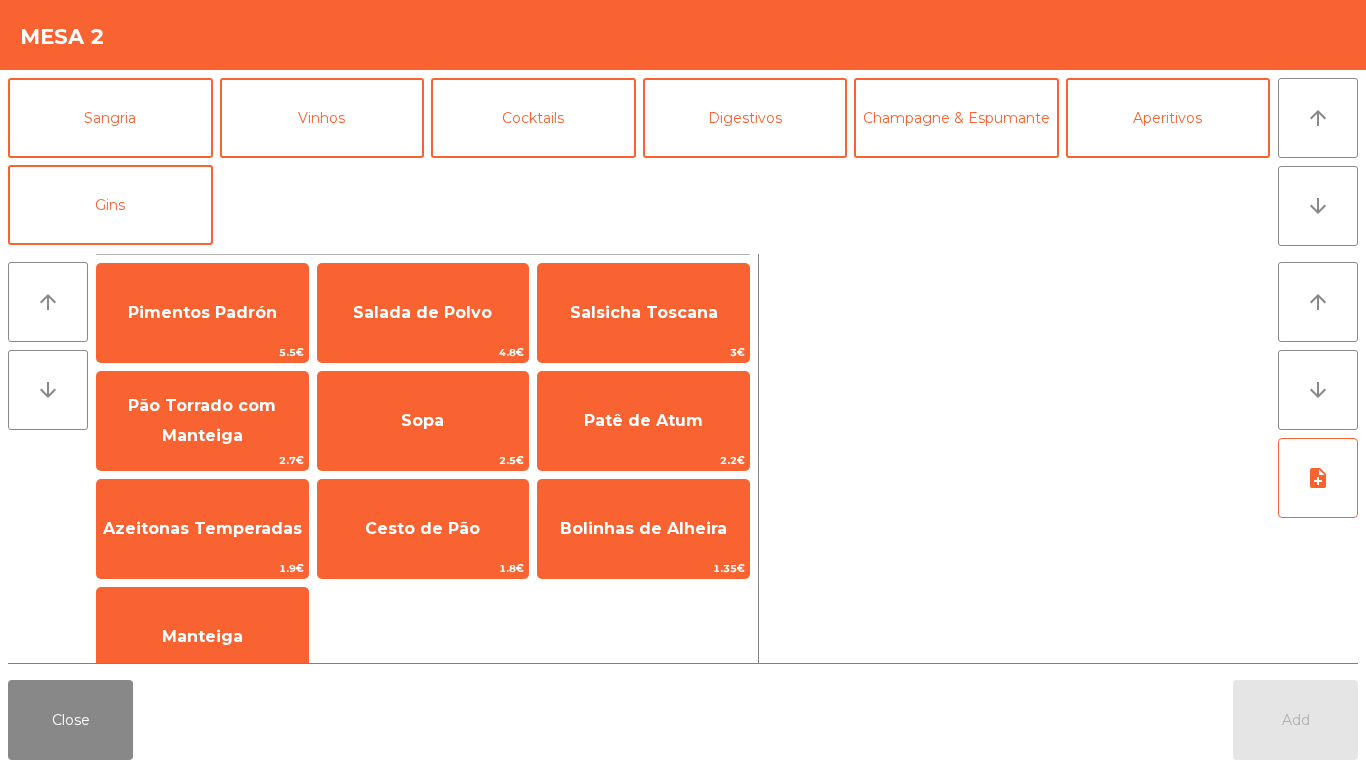click on "Entradas   Petiscos   Carnes   Peixe   Prato do Dia   Prato Vegetariano   Prato Infantil   Acompanhamentos   Sobremesas   Cafetaria   Soft Drinks   Cervejas   Sangria   Vinhos   Cocktails   Digestivos   Champagne & Espumante   Aperitivos   Gins  arrow_upward arrow_downward" at bounding box center [683, 158] 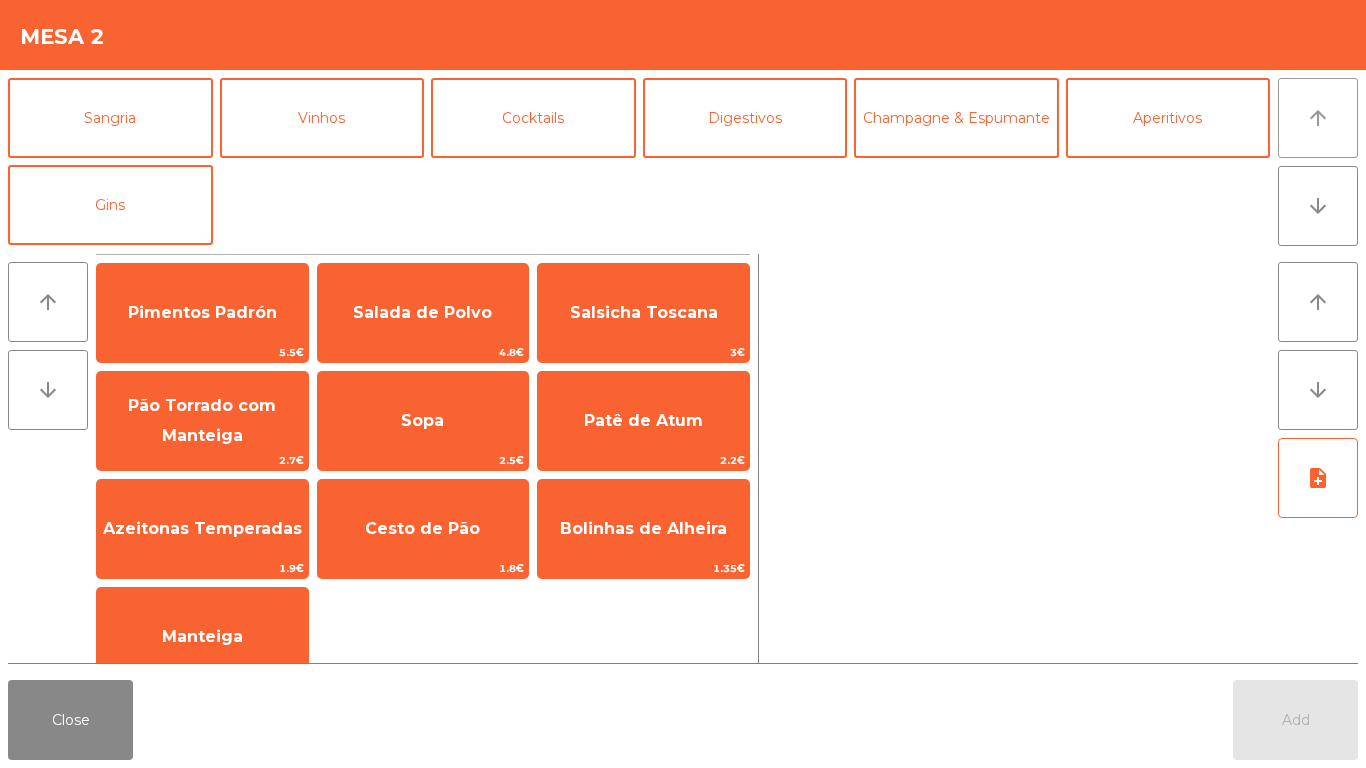 click on "arrow_upward" at bounding box center [1318, 118] 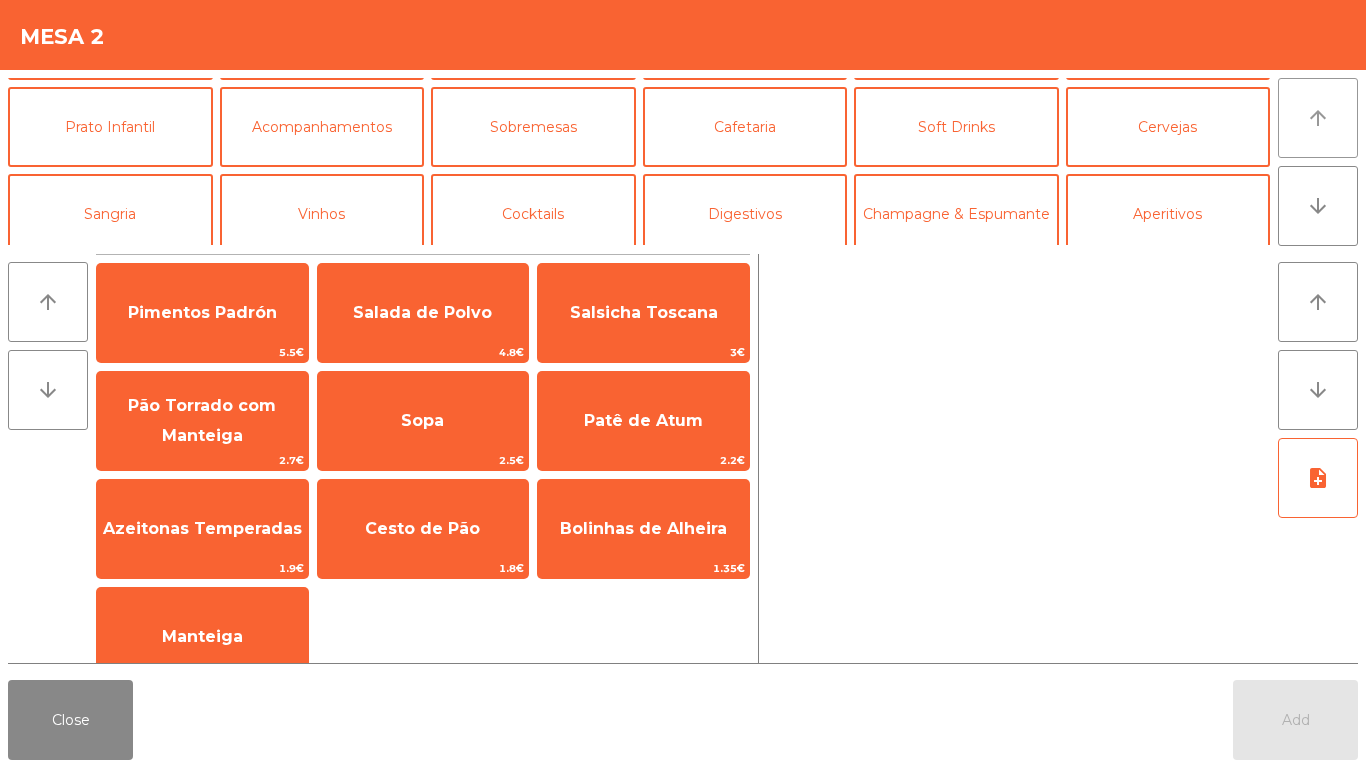 scroll, scrollTop: 0, scrollLeft: 0, axis: both 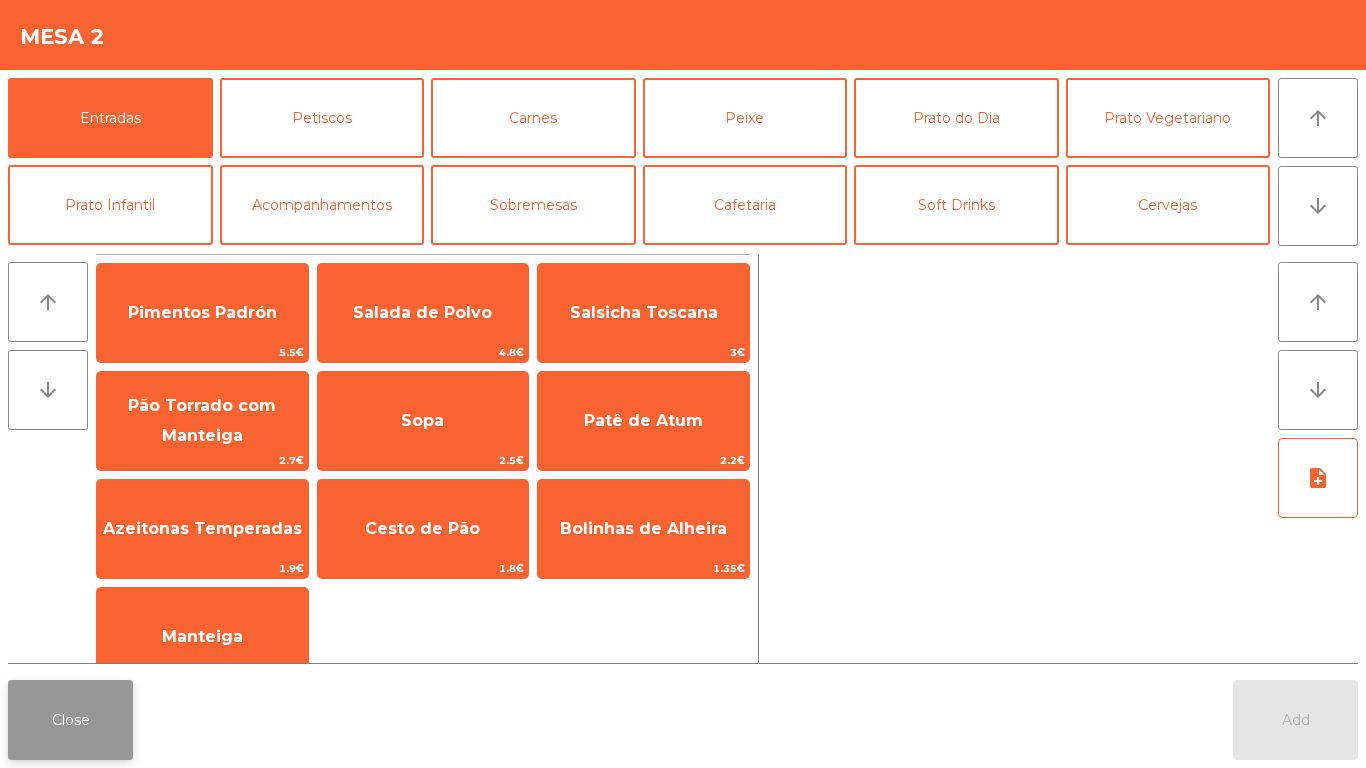 click on "Close" at bounding box center (70, 720) 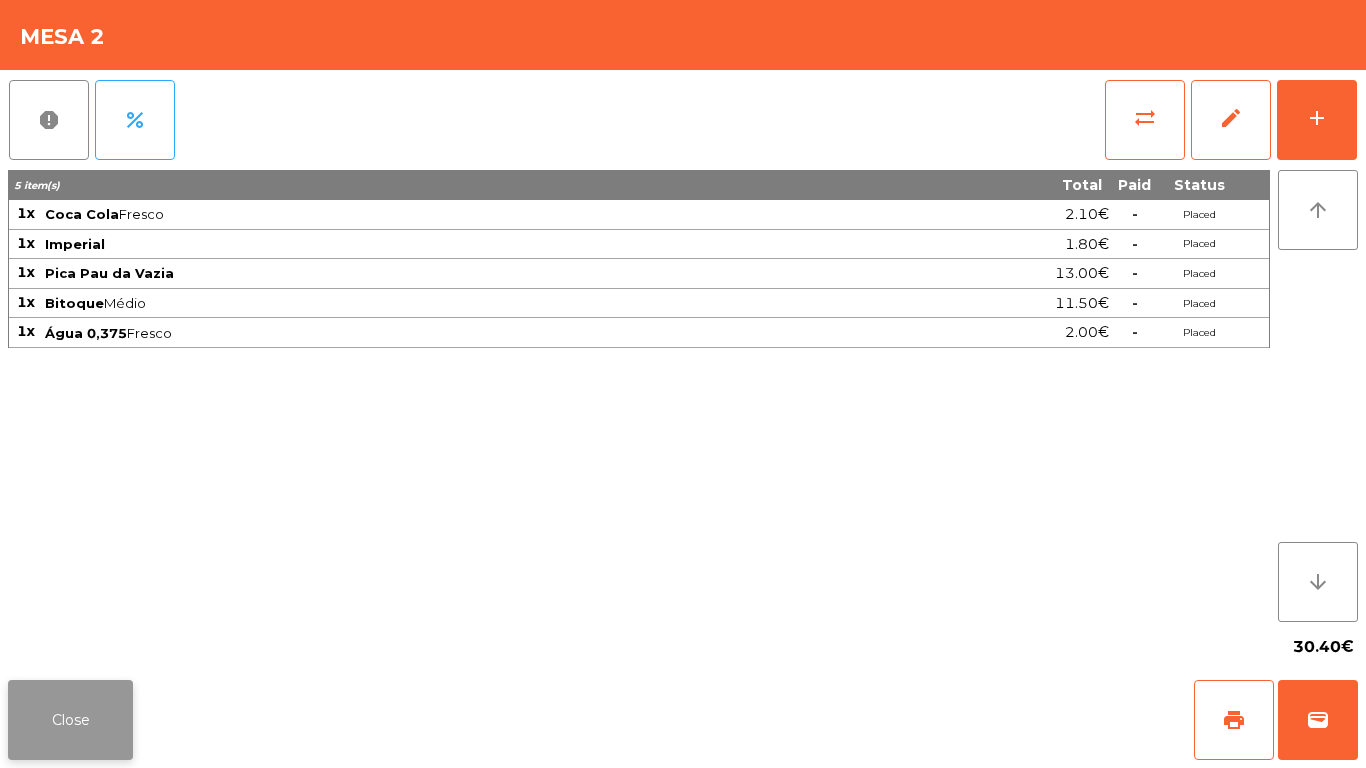click on "Close" at bounding box center (70, 720) 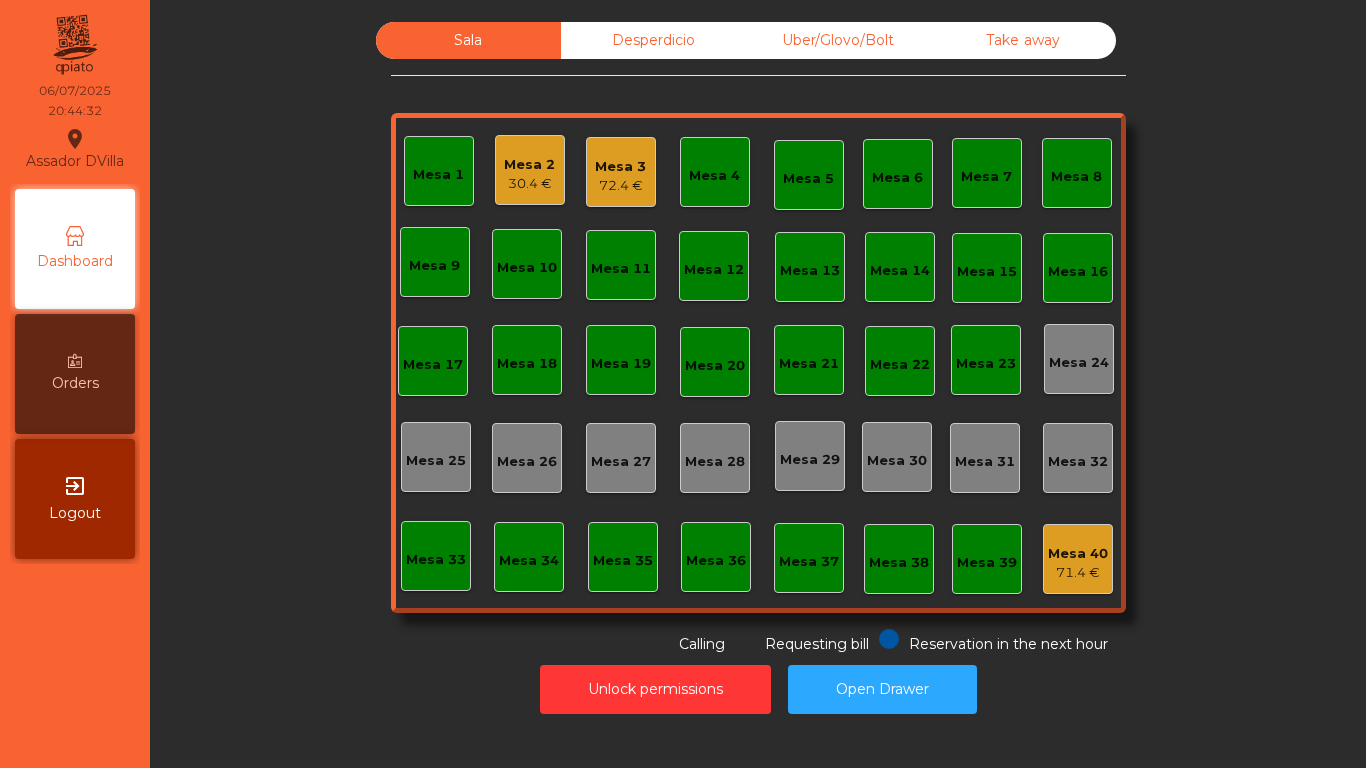 click on "72.4 €" at bounding box center (529, 184) 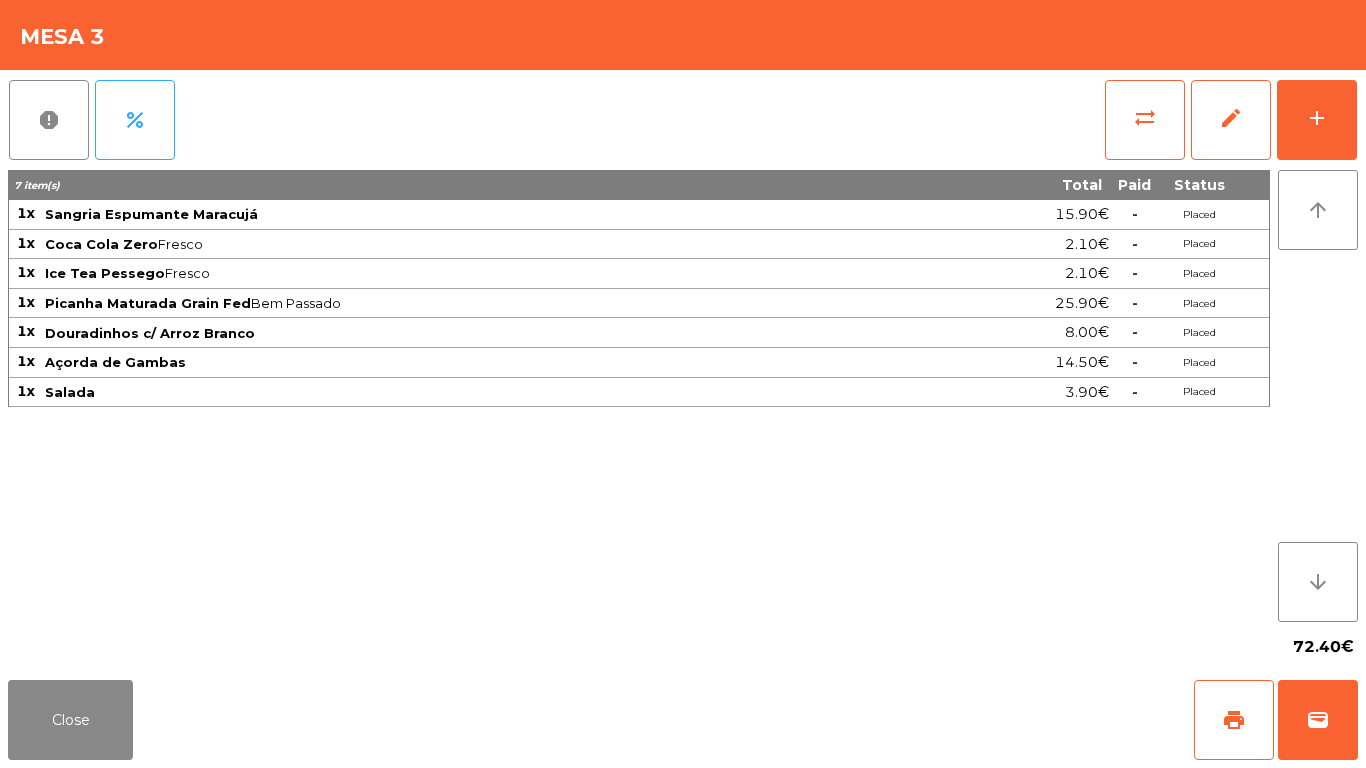 click on "report   percent   sync_alt   edit   add  7 item(s) Total Paid Status 1x Sangria Espumante Maracujá 15.90€  -  Placed 1x Coca Cola Zero  Fresco  2.10€  -  Placed 1x Ice Tea Pessego  Fresco  2.10€  -  Placed 1x Picanha Maturada Grain Fed  Bem Passado  25.90€  -  Placed 1x Douradinhos c/ Arroz Branco 8.00€  -  Placed 1x Açorda de Gambas 14.50€  -  Placed 1x Salada 3.90€  -  Placed arrow_upward arrow_downward  72.40€" at bounding box center (683, 371) 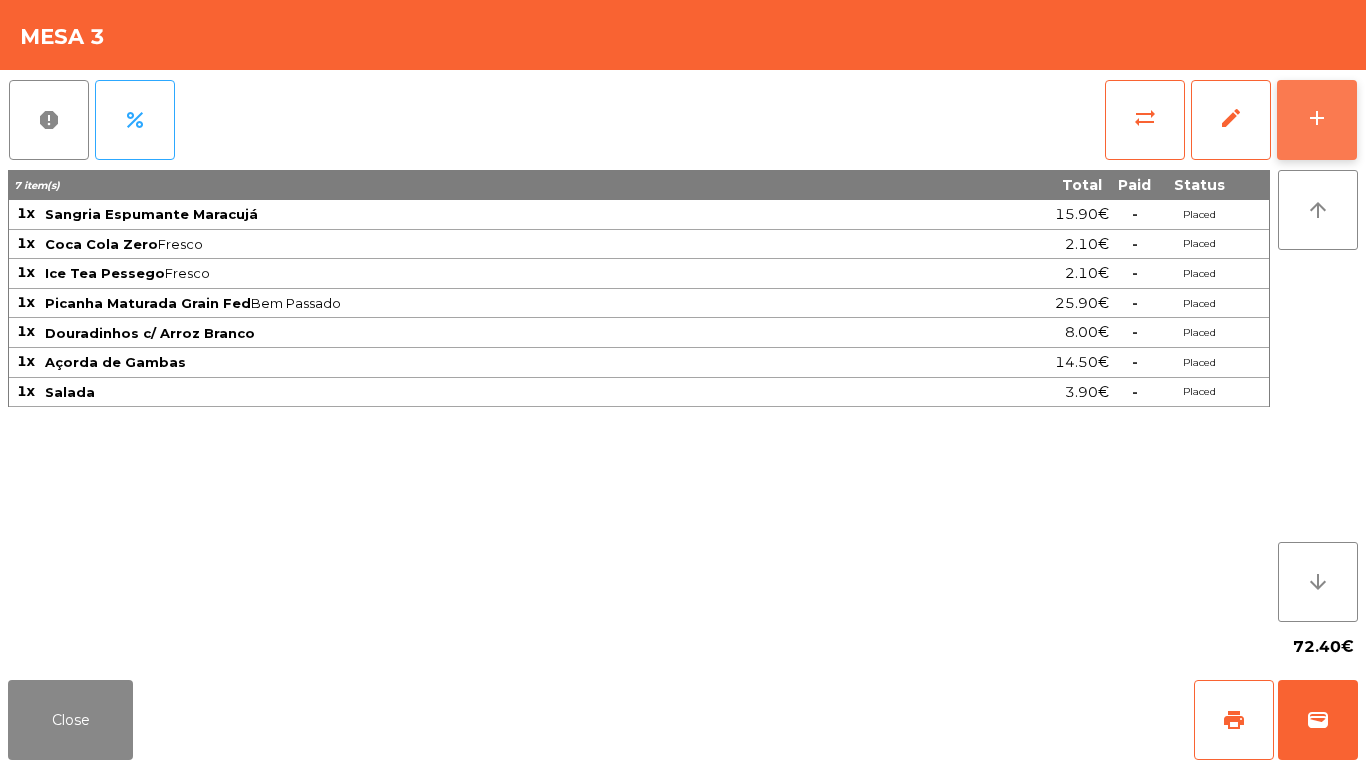 click on "add" at bounding box center (1317, 120) 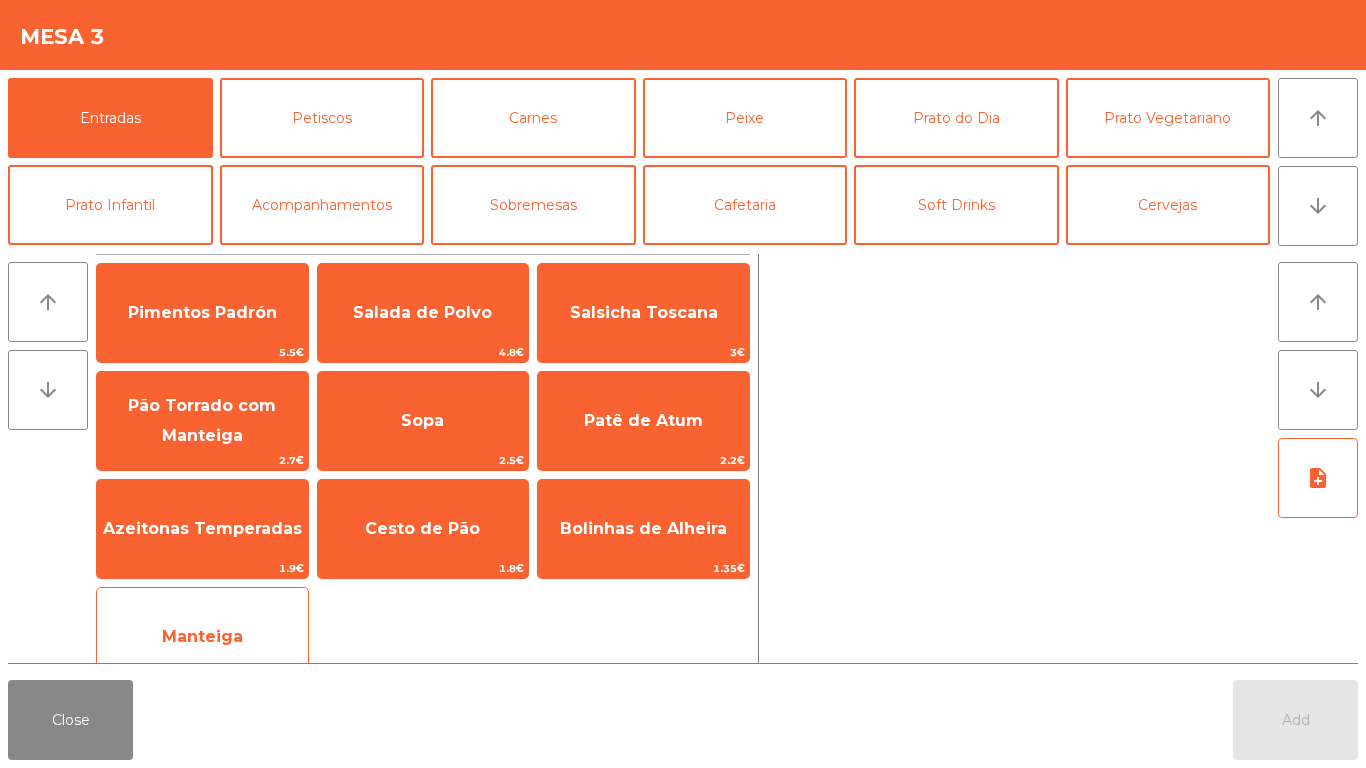 click on "Manteiga" at bounding box center [202, 313] 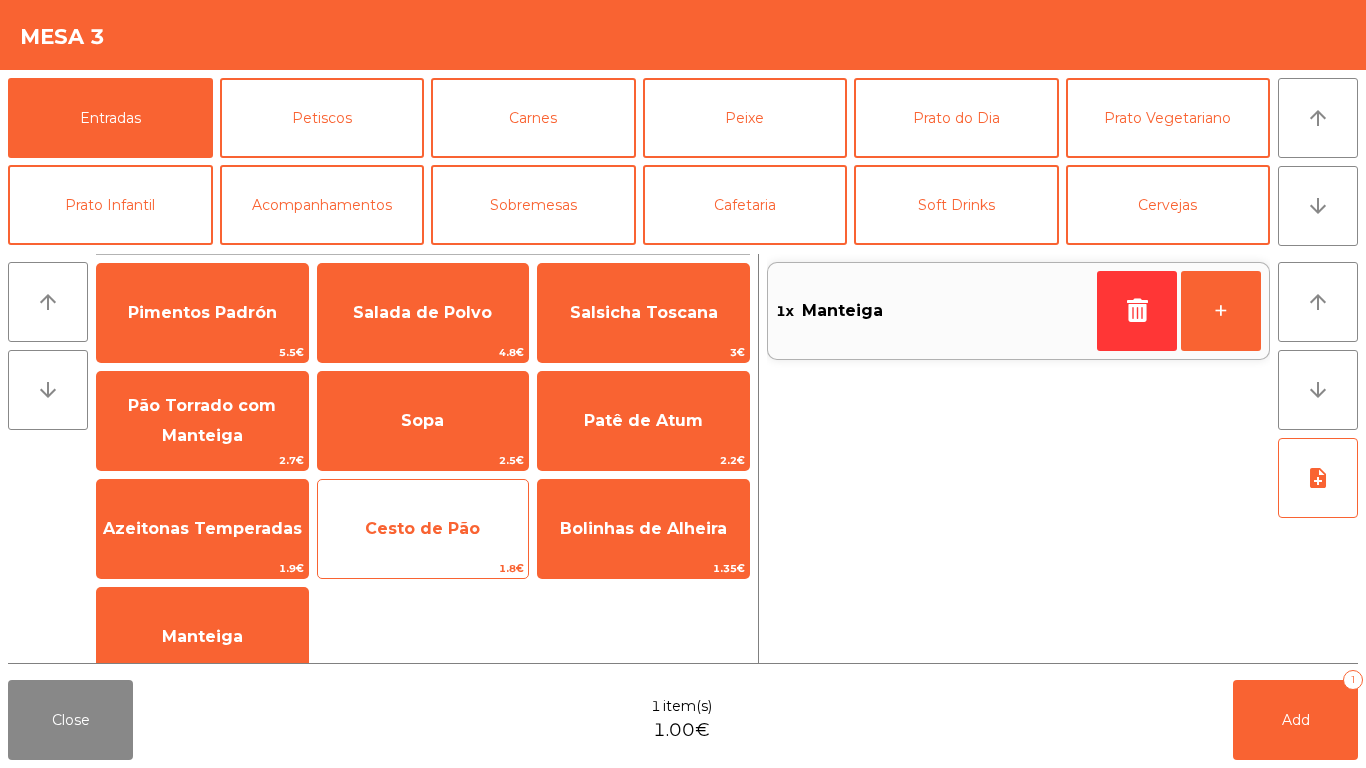 click on "Cesto de Pão" at bounding box center (202, 313) 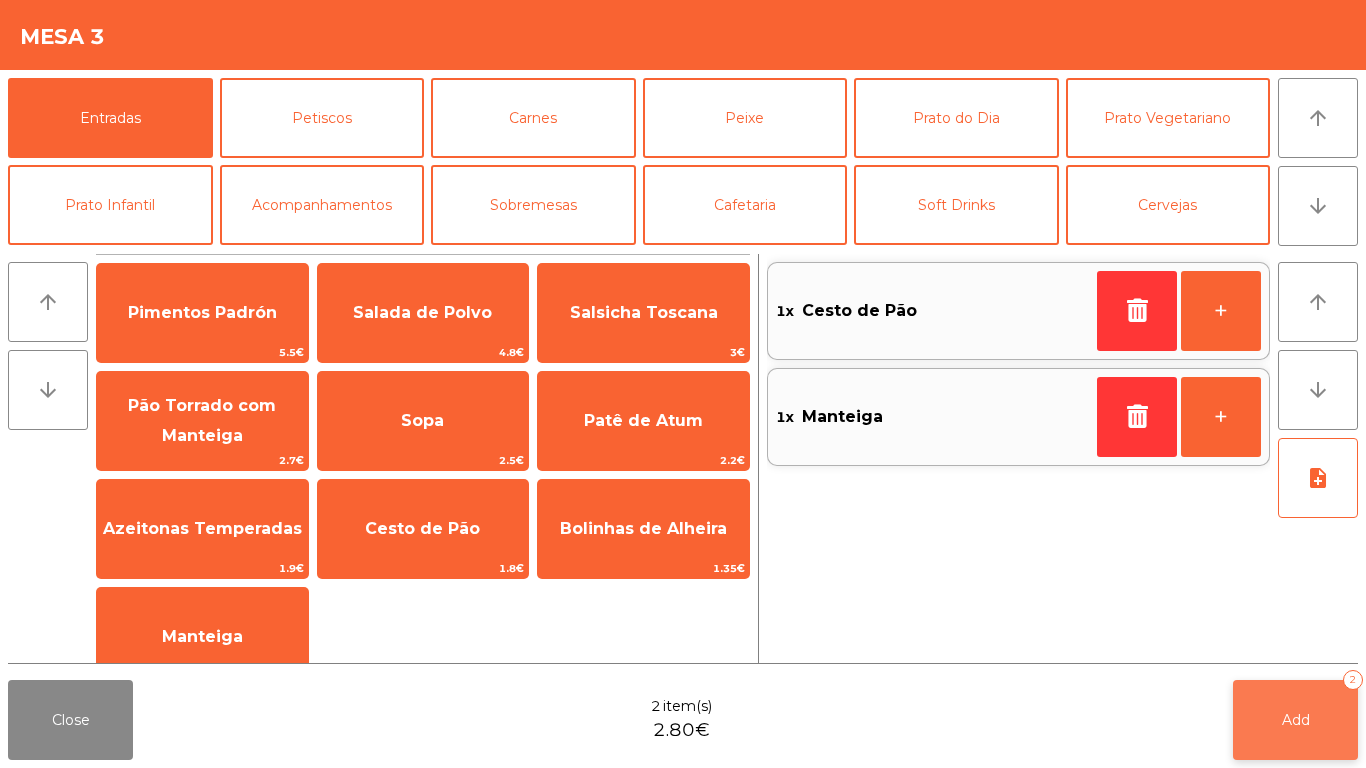 click on "Add   2" at bounding box center (1295, 720) 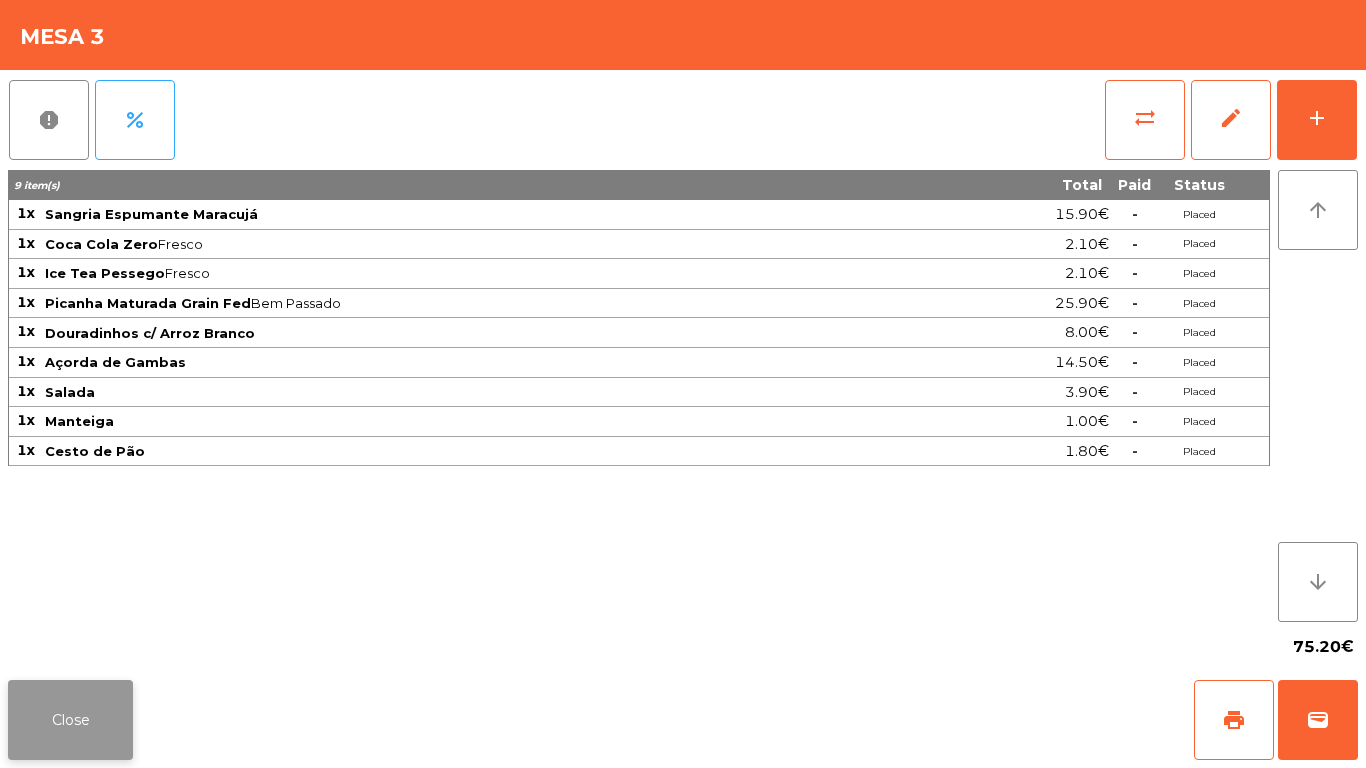 click on "Close" at bounding box center (70, 720) 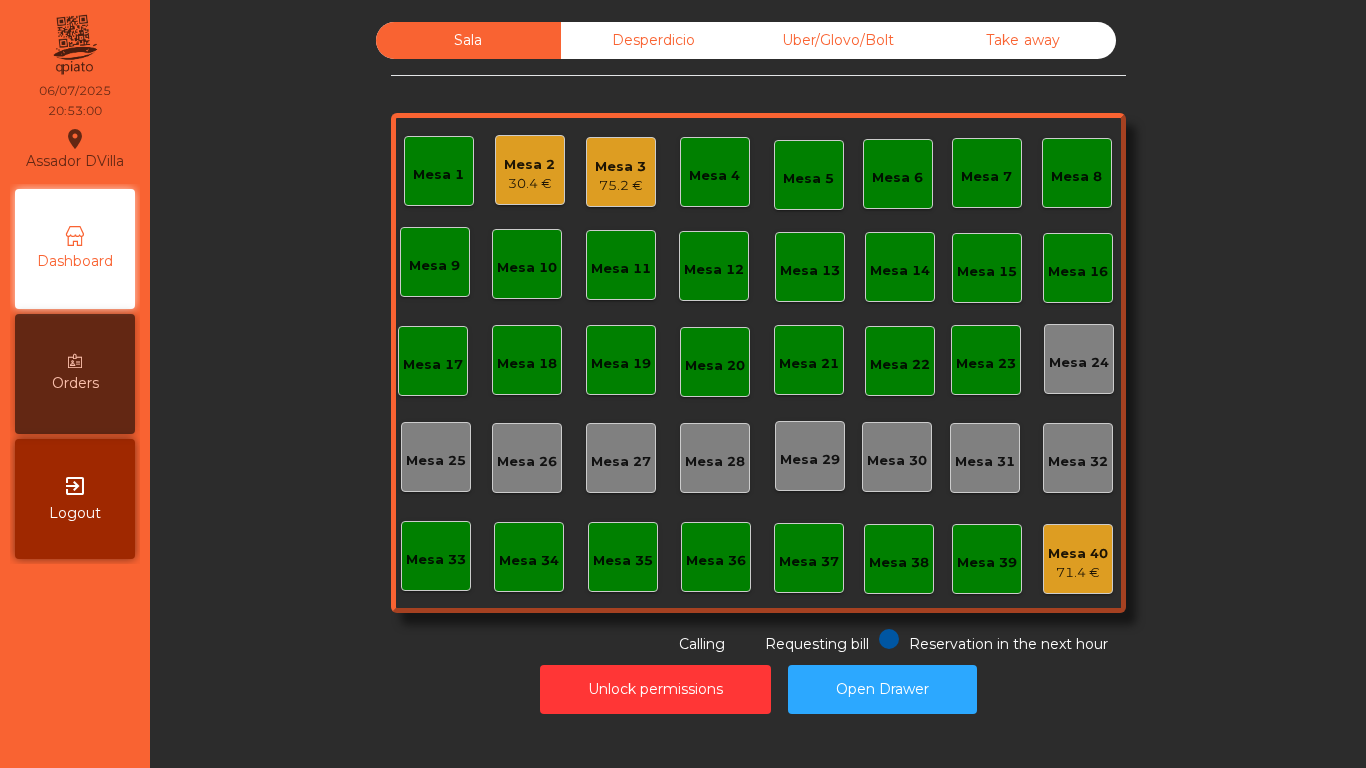 click on "Mesa 1" at bounding box center (439, 171) 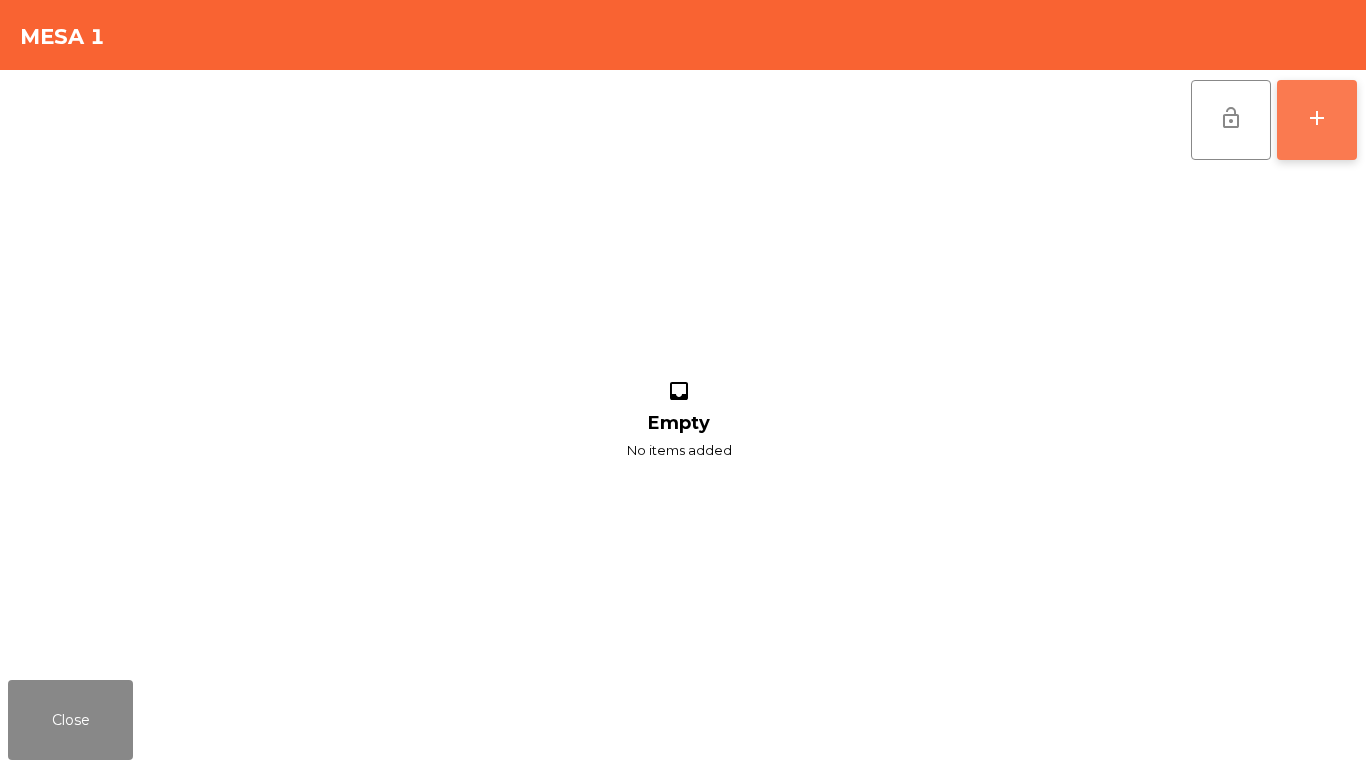 click on "add" at bounding box center (1317, 120) 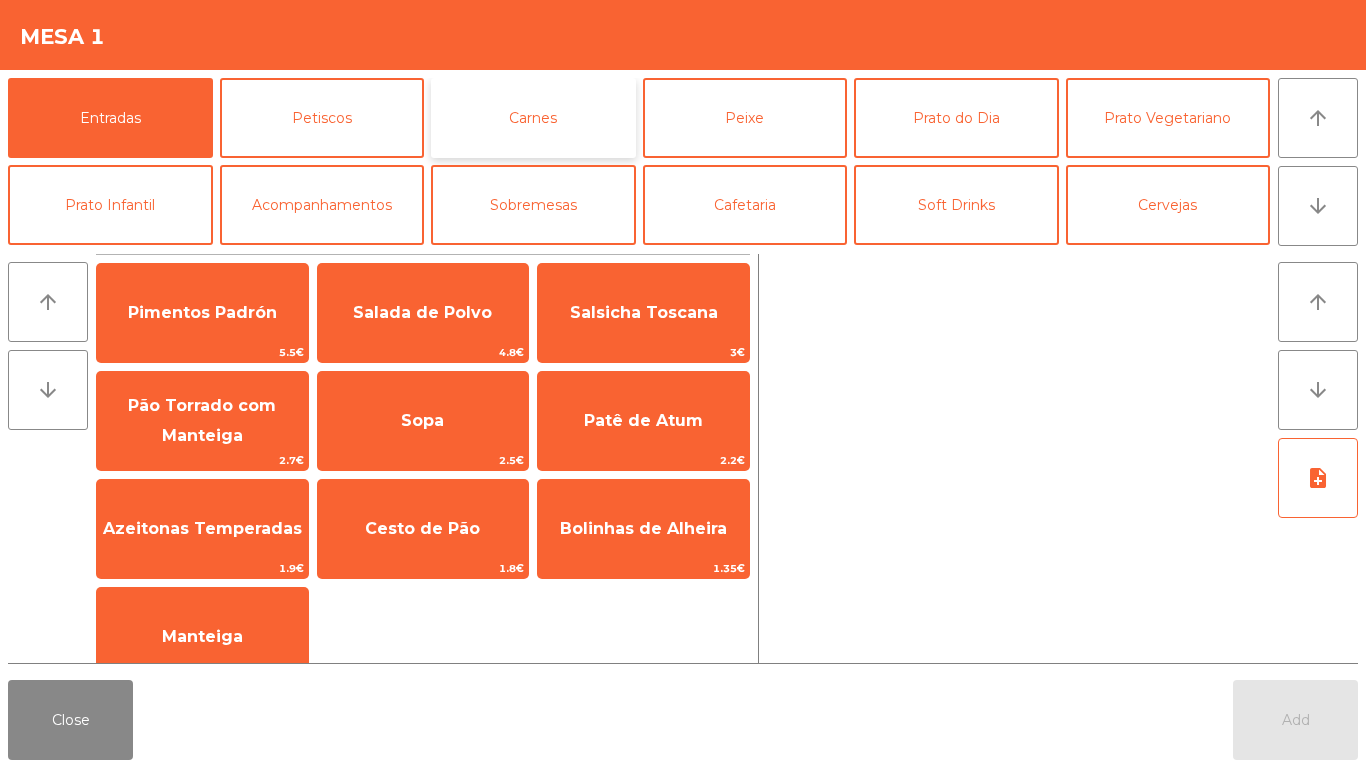 click on "Carnes" at bounding box center (533, 118) 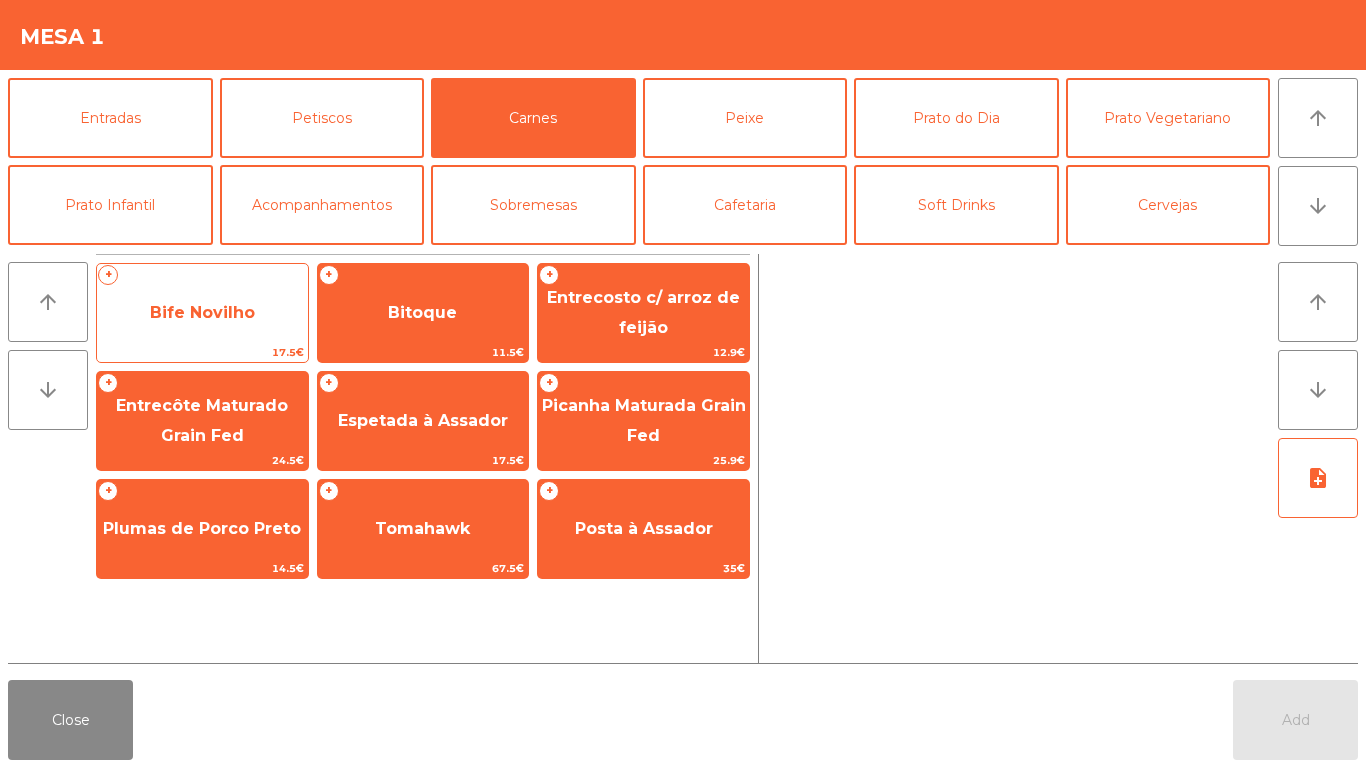 click on "Bife Novilho" at bounding box center [202, 312] 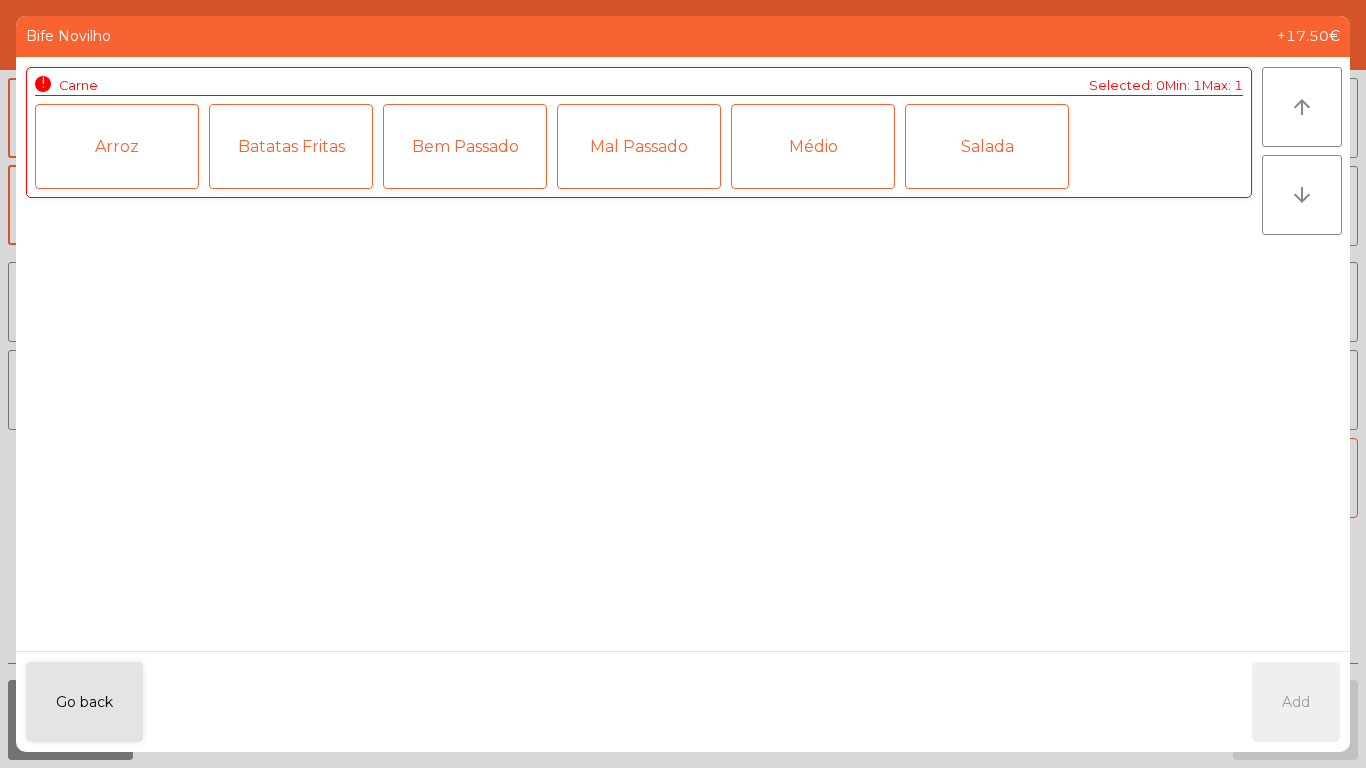 click on "Médio" at bounding box center [813, 146] 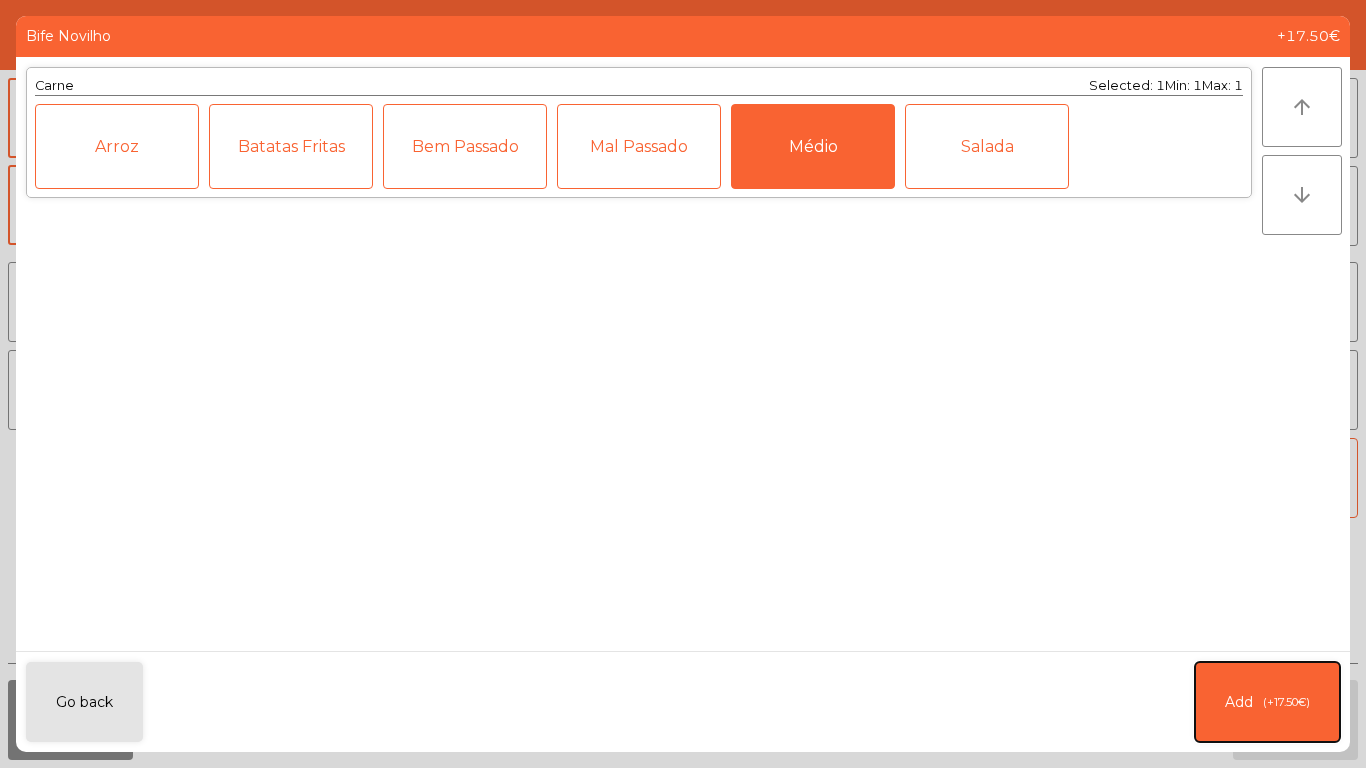 click on "Add   (+17.50€)" at bounding box center [1267, 702] 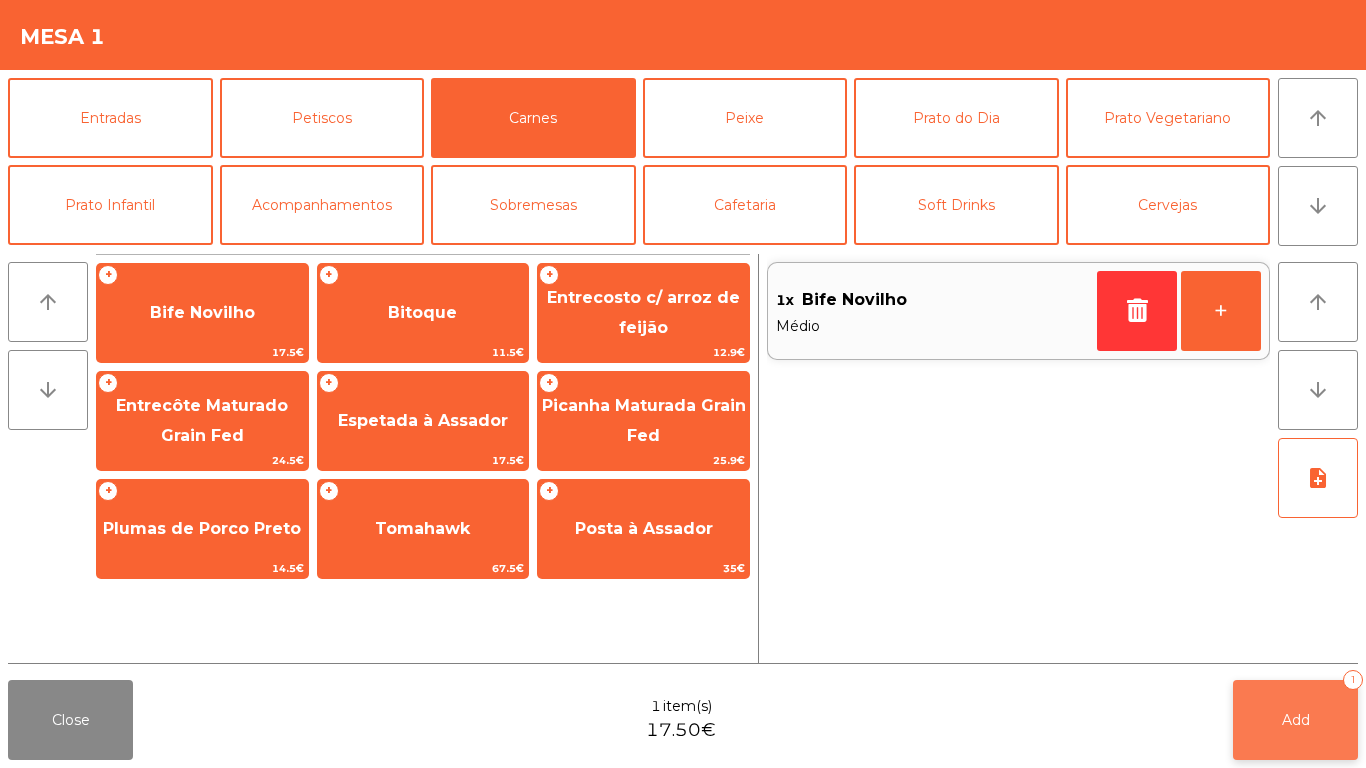 click on "Add" at bounding box center (1296, 720) 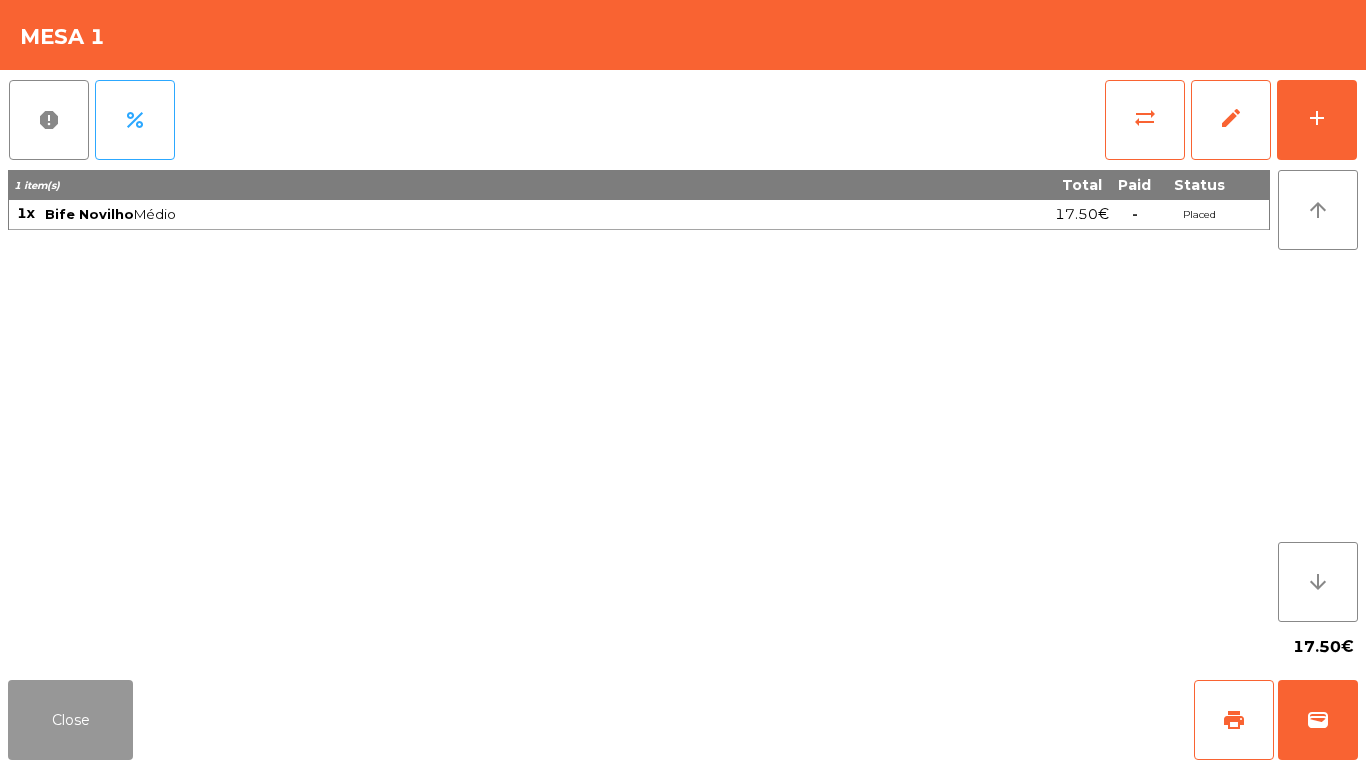 drag, startPoint x: 58, startPoint y: 735, endPoint x: 262, endPoint y: 354, distance: 432.17703 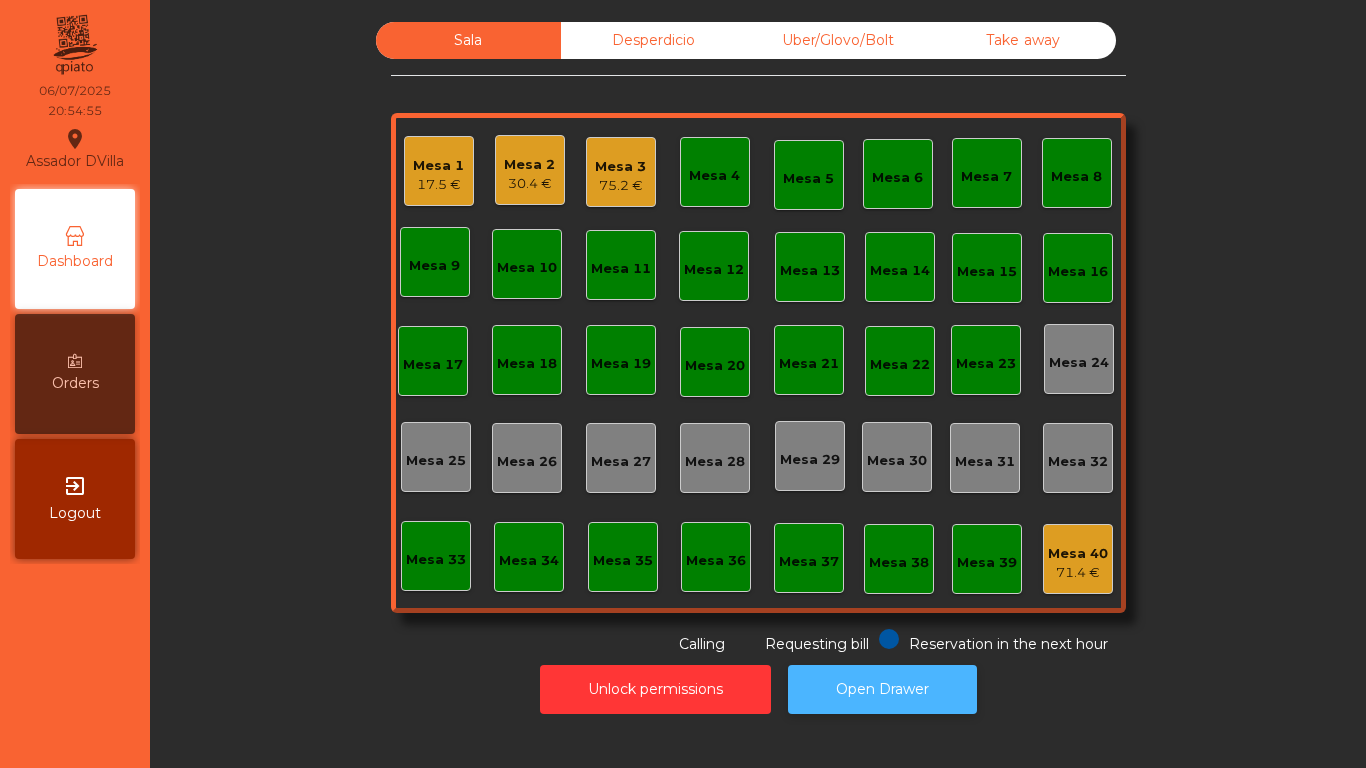 click on "Open Drawer" at bounding box center (882, 689) 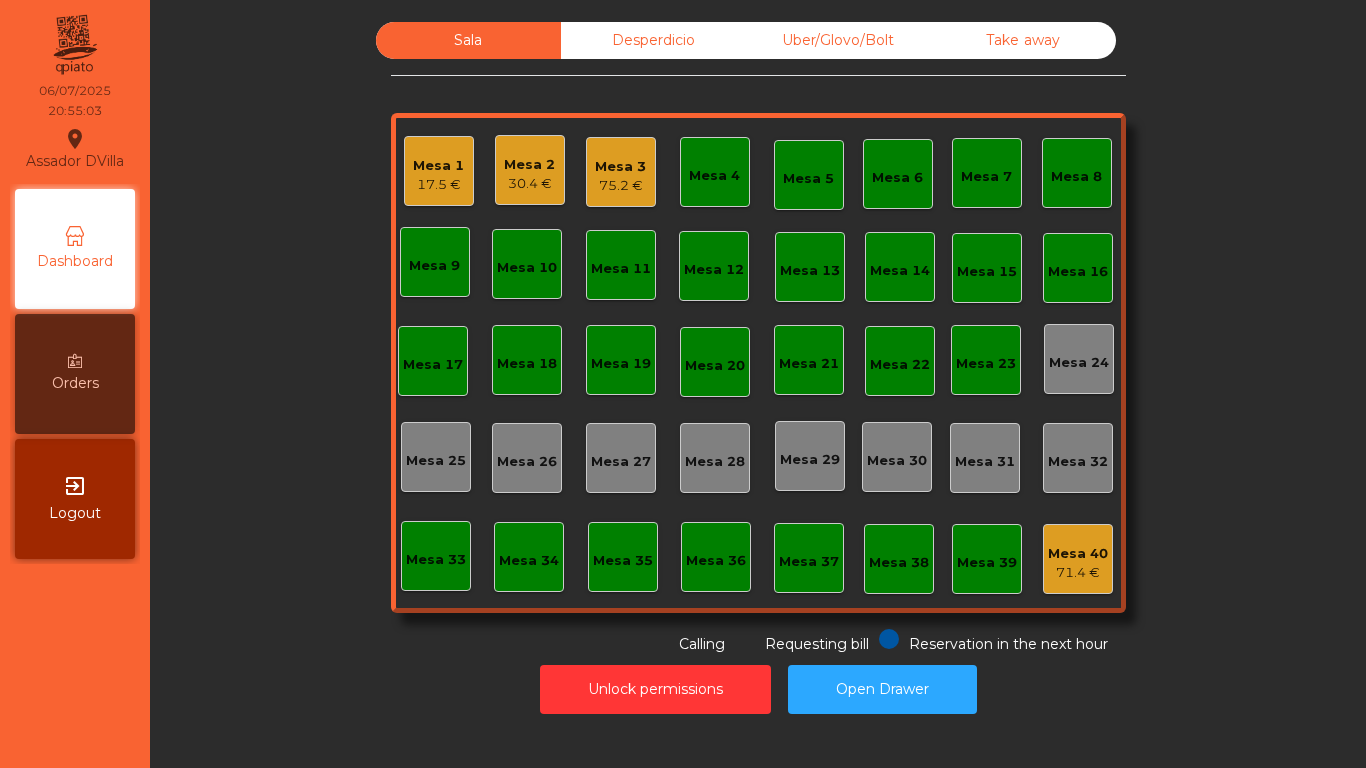 click on "Mesa 1" at bounding box center [438, 166] 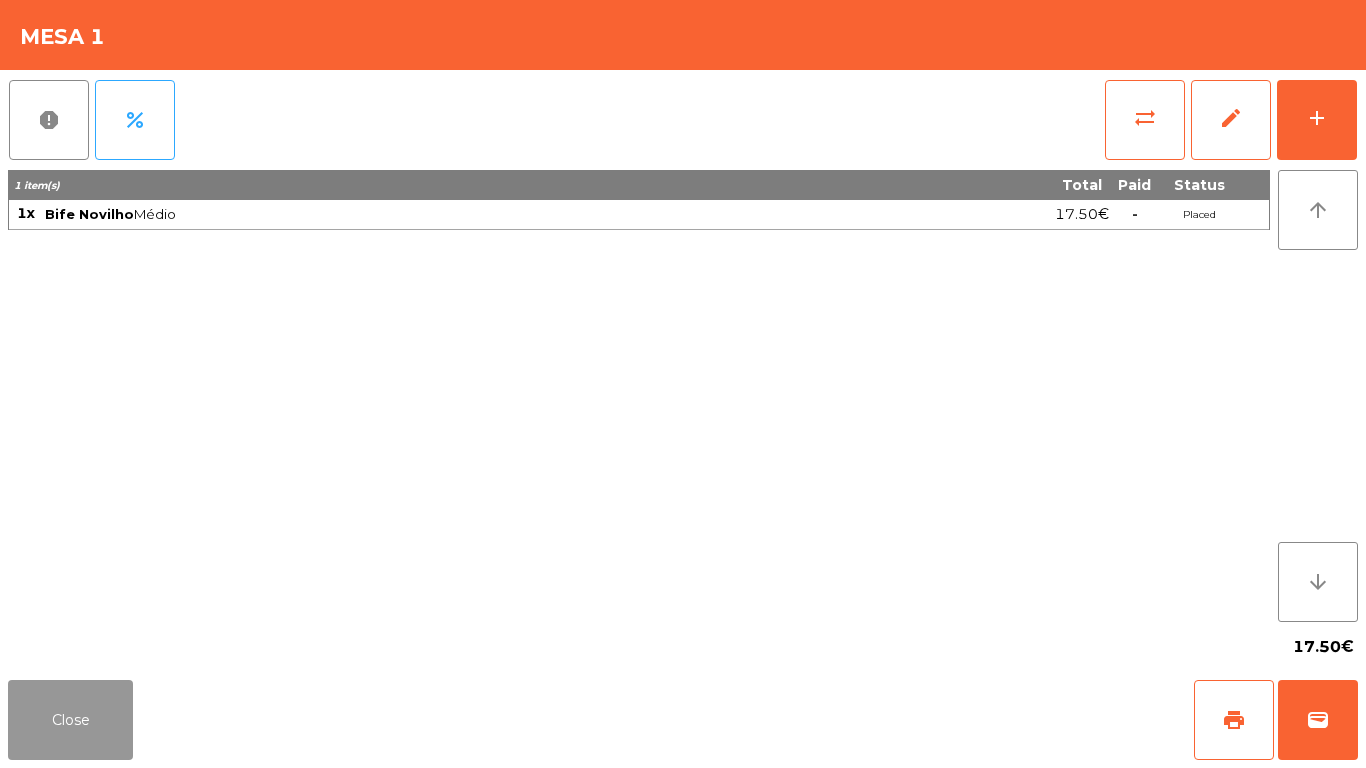 click on "Close" at bounding box center [70, 720] 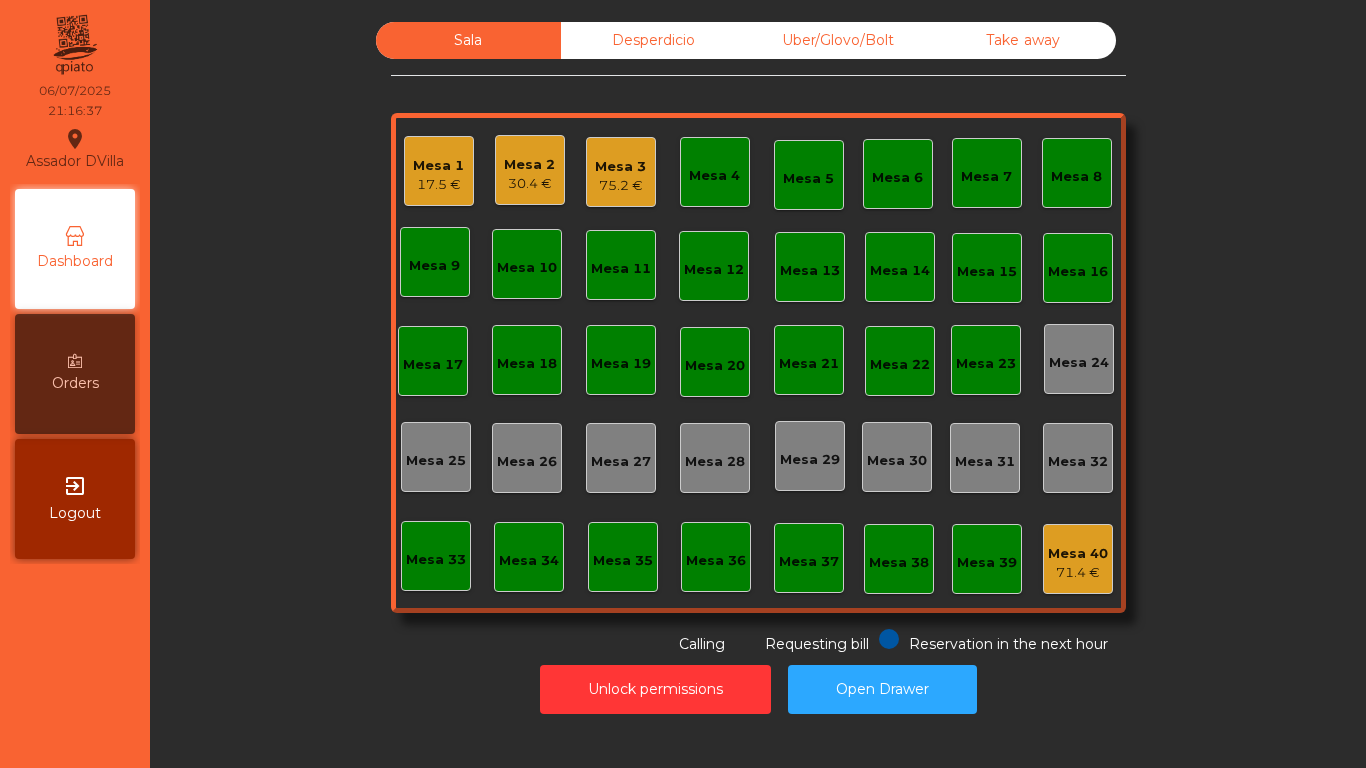 click on "Mesa 4" at bounding box center [715, 172] 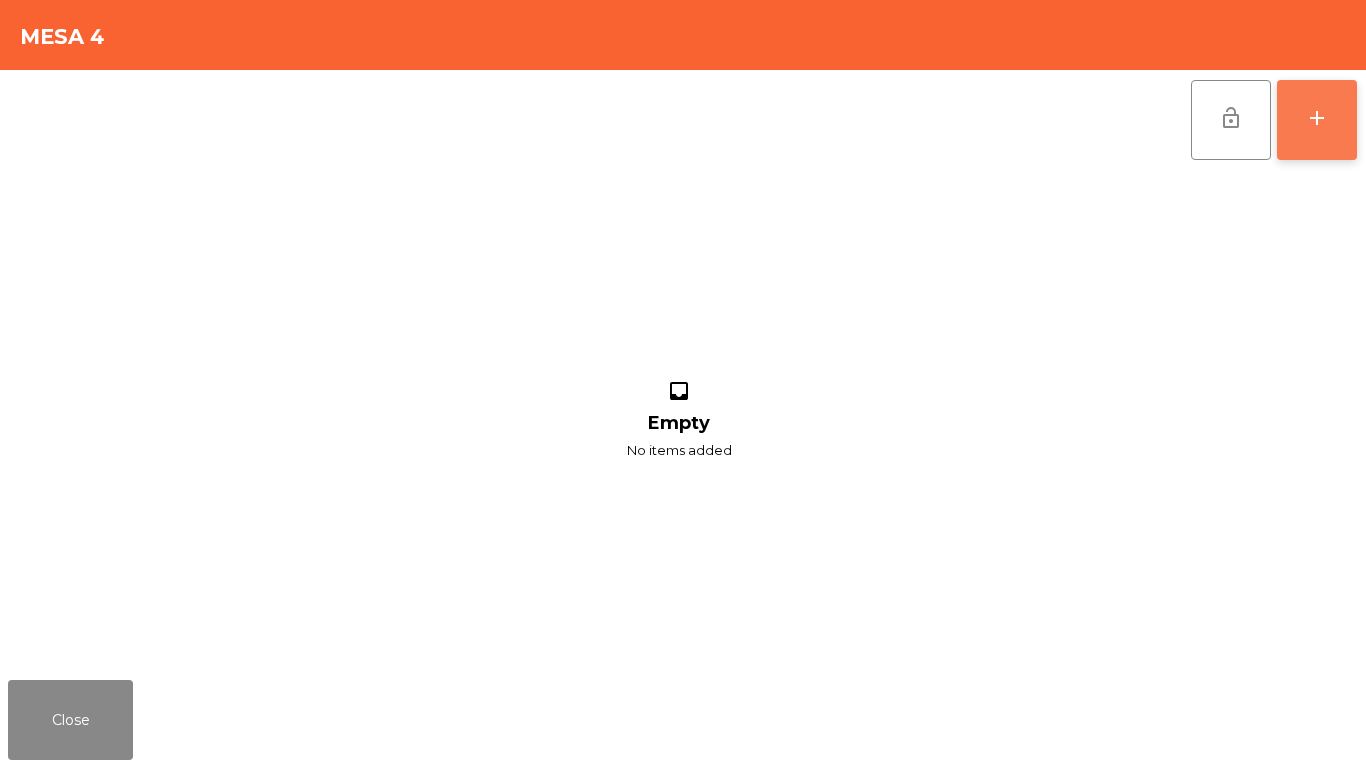 click on "add" at bounding box center (1317, 120) 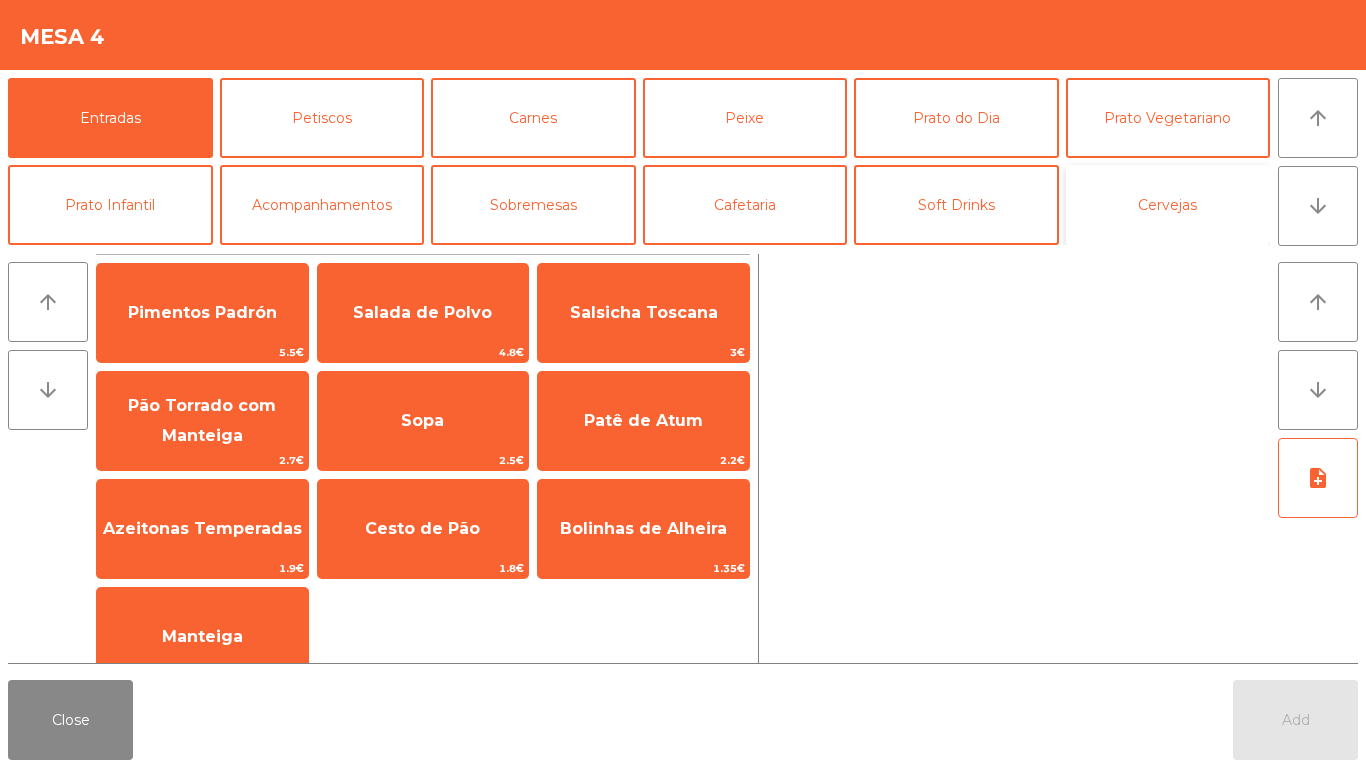 click on "Cervejas" at bounding box center (1168, 205) 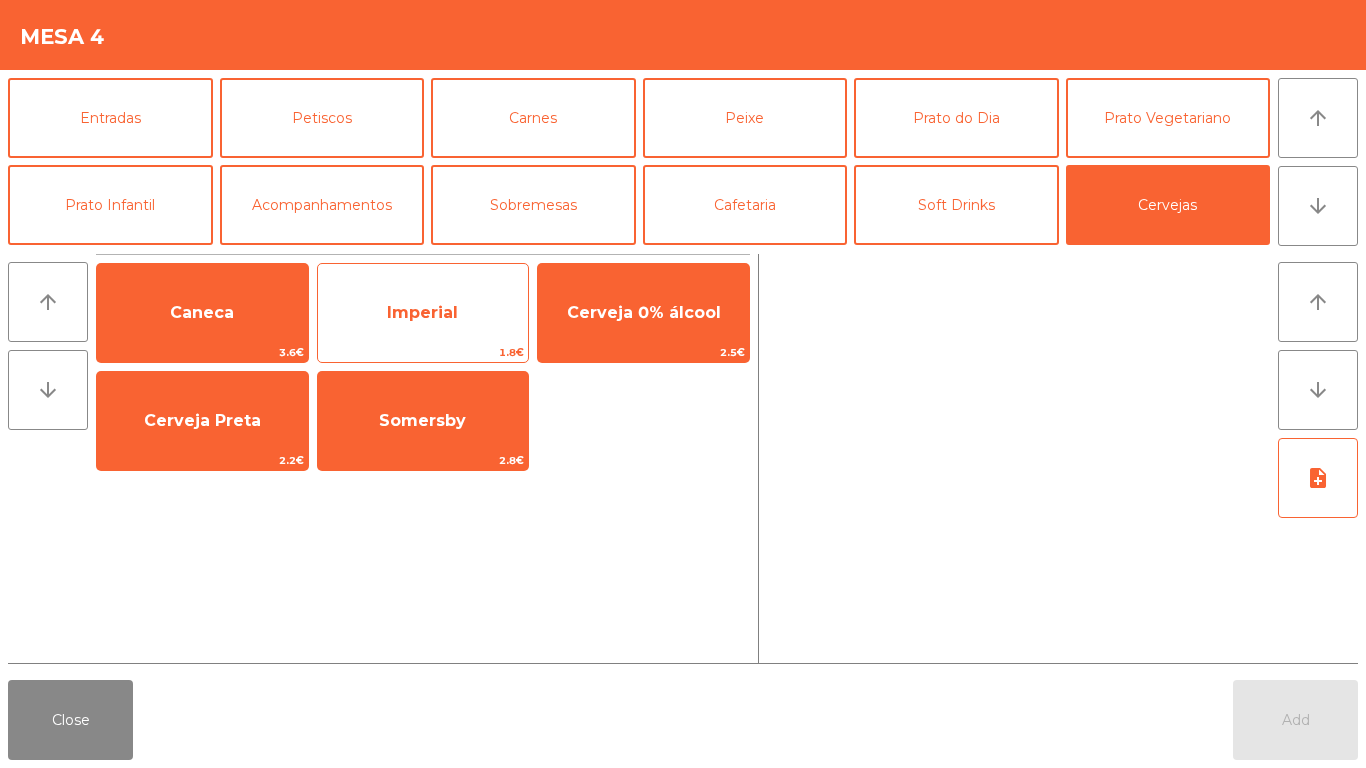 click on "Imperial" at bounding box center [202, 313] 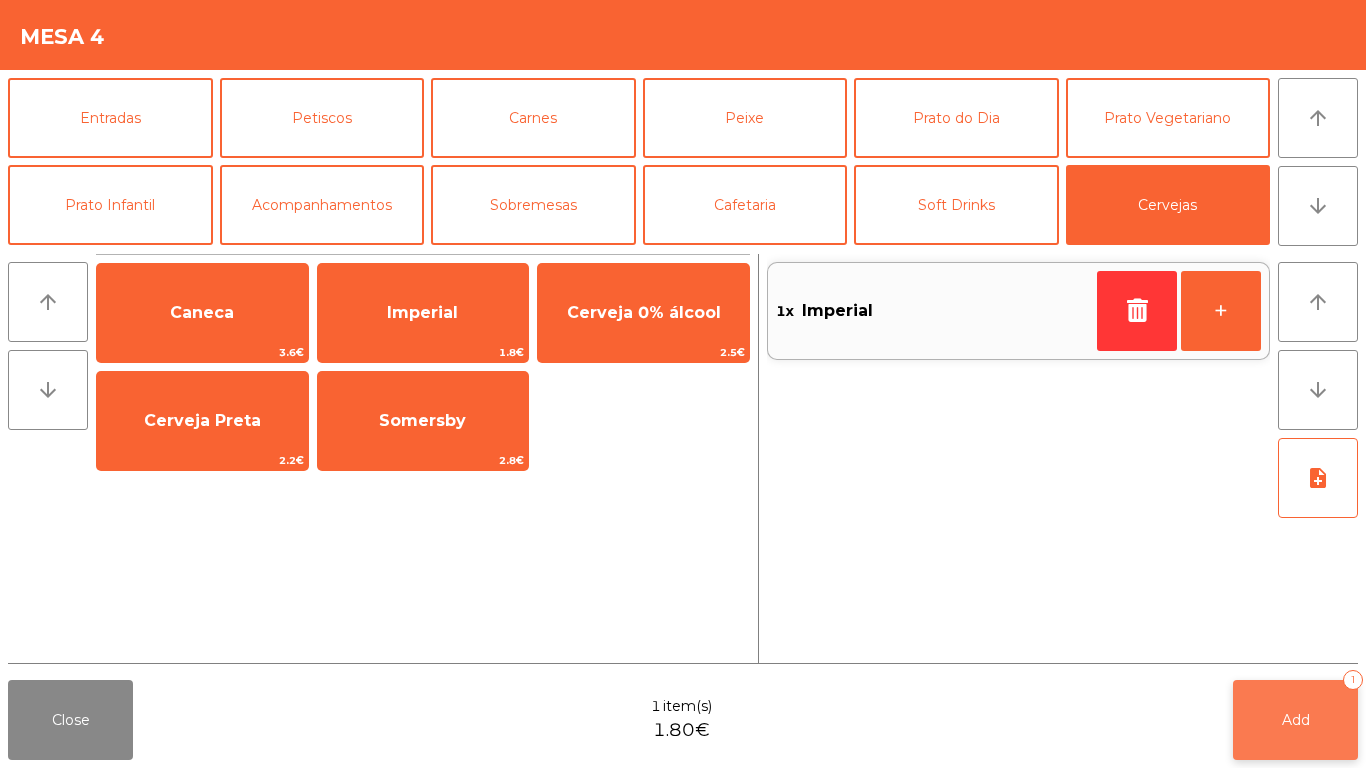 click on "Add" at bounding box center [1296, 720] 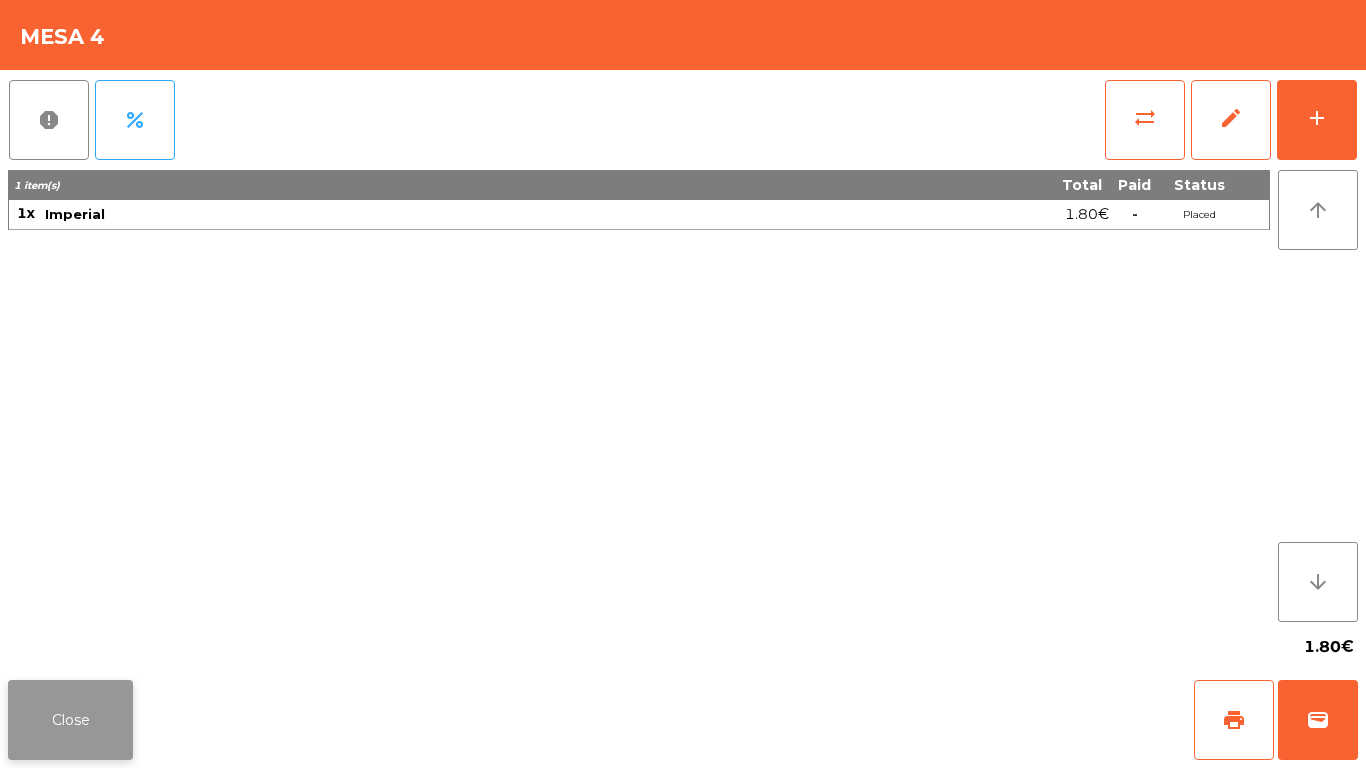 click on "Close" at bounding box center (70, 720) 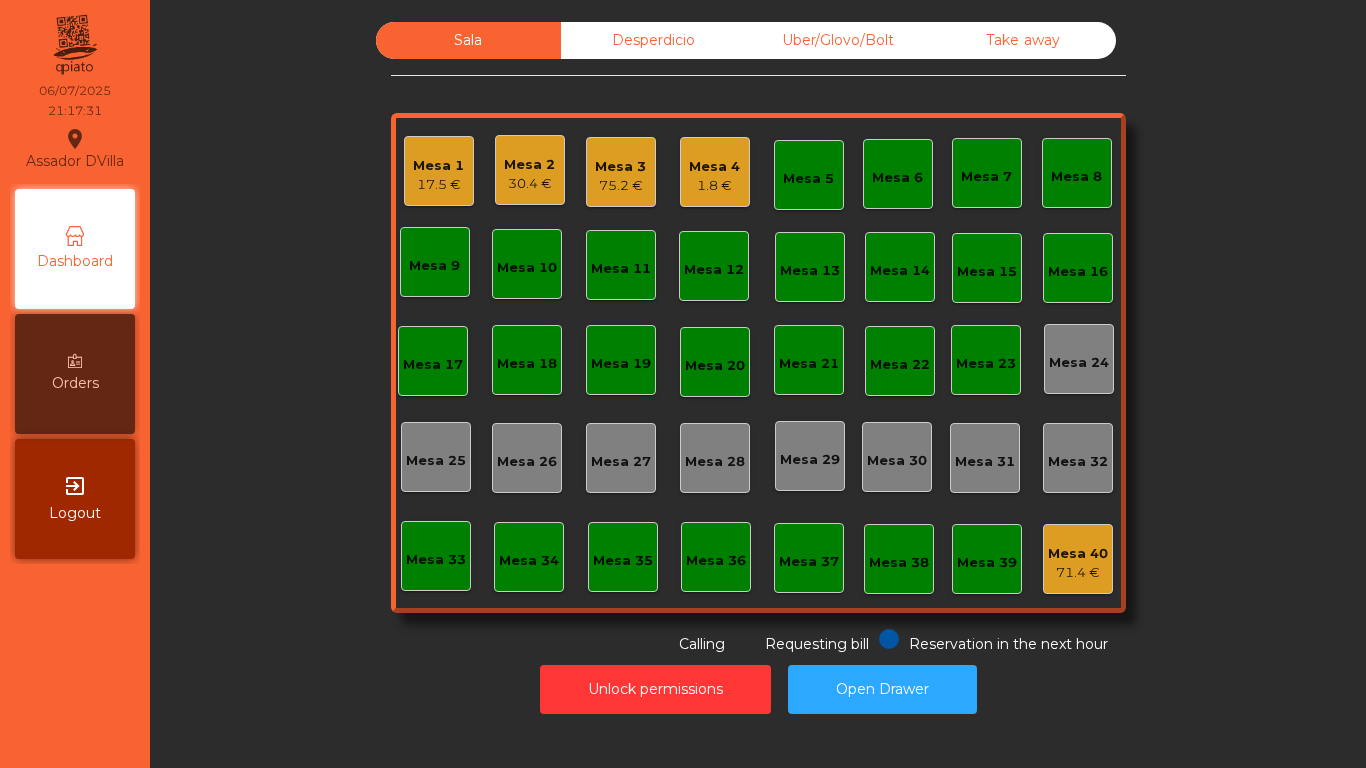 click on "Mesa 3" at bounding box center [438, 166] 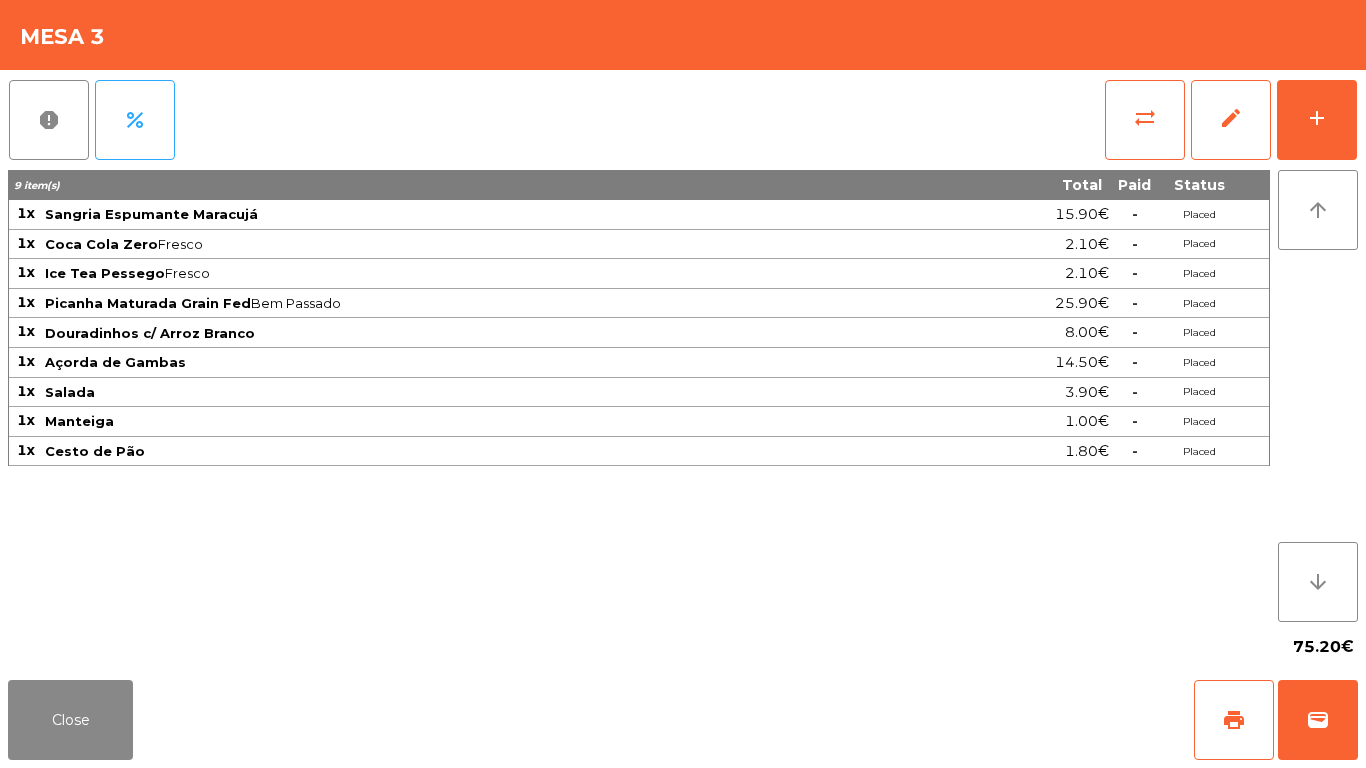 click on "report   percent   sync_alt   edit   add  9 item(s) Total Paid Status 1x Sangria Espumante Maracujá 15.90€  -  Placed 1x Coca Cola Zero  Fresco  2.10€  -  Placed 1x Ice Tea Pessego  Fresco  2.10€  -  Placed 1x Picanha Maturada Grain Fed  Bem Passado  25.90€  -  Placed 1x Douradinhos c/ Arroz Branco 8.00€  -  Placed 1x Açorda de Gambas 14.50€  -  Placed 1x Salada 3.90€  -  Placed 1x Manteiga 1.00€  -  Placed 1x Cesto de Pão 1.80€  -  Placed arrow_upward arrow_downward  75.20€" at bounding box center (683, 371) 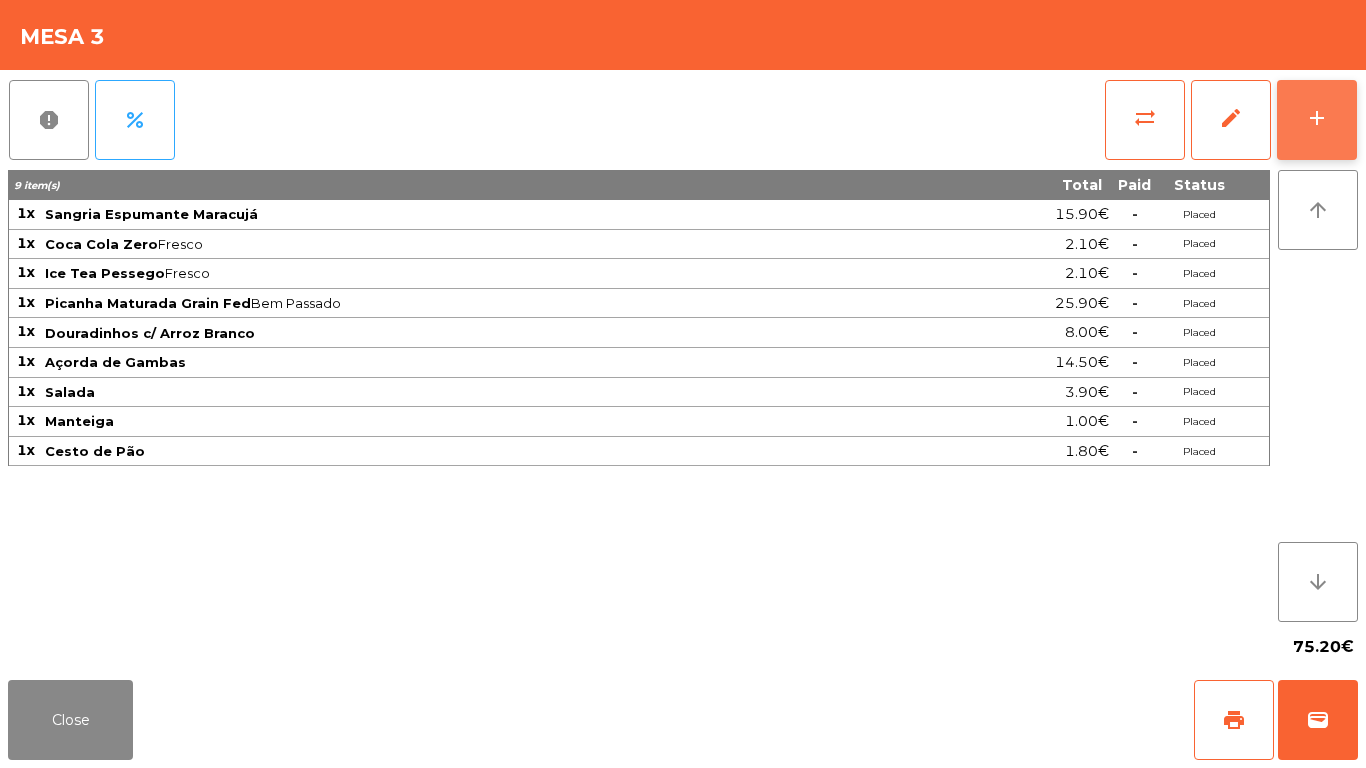 click on "add" at bounding box center (1317, 120) 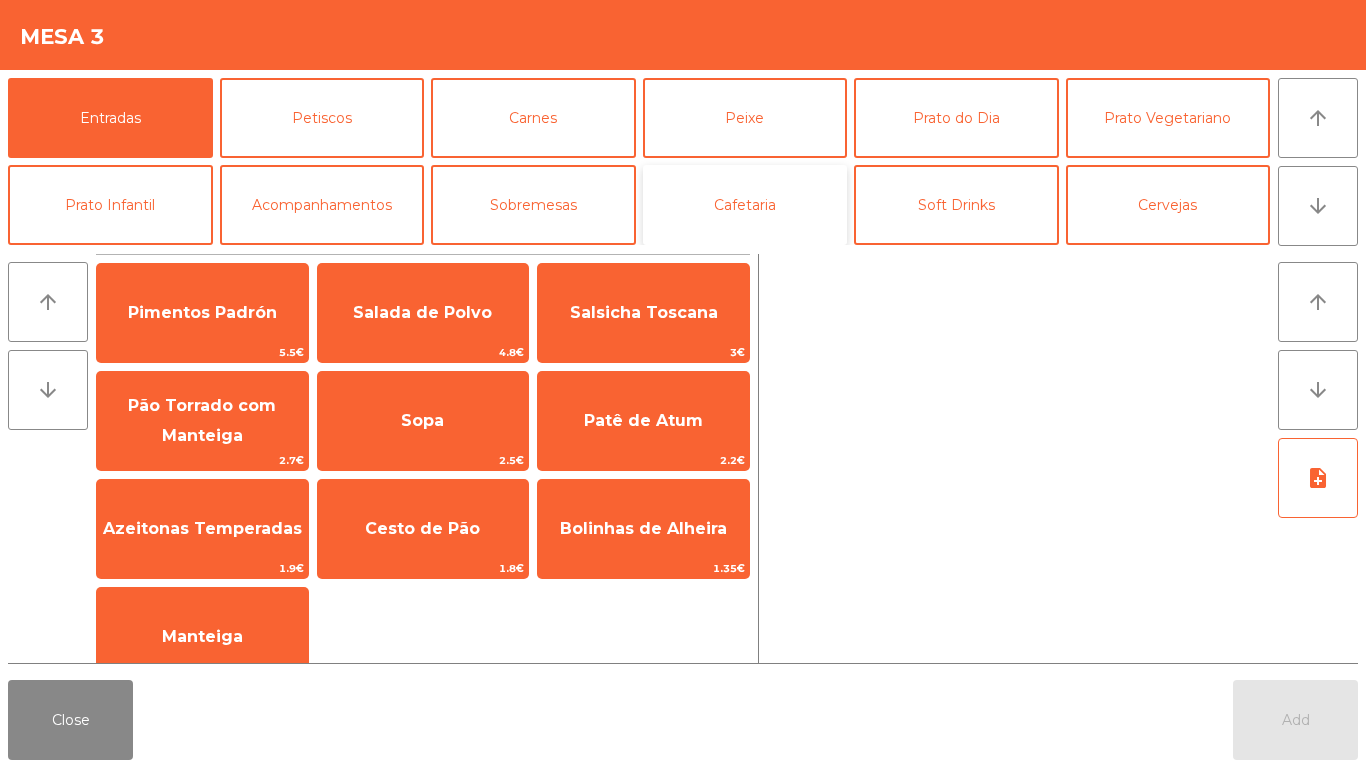 click on "Cafetaria" at bounding box center (745, 205) 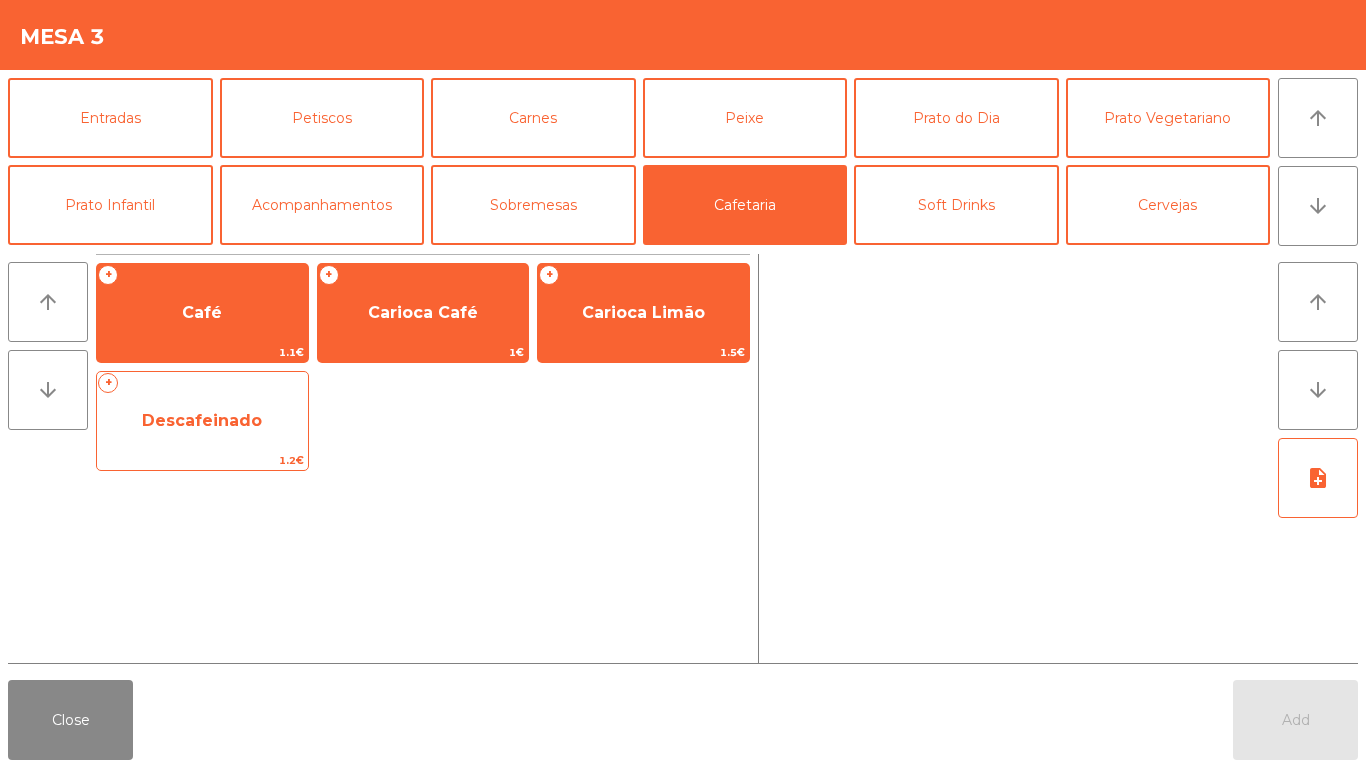 click on "Descafeinado" at bounding box center (202, 312) 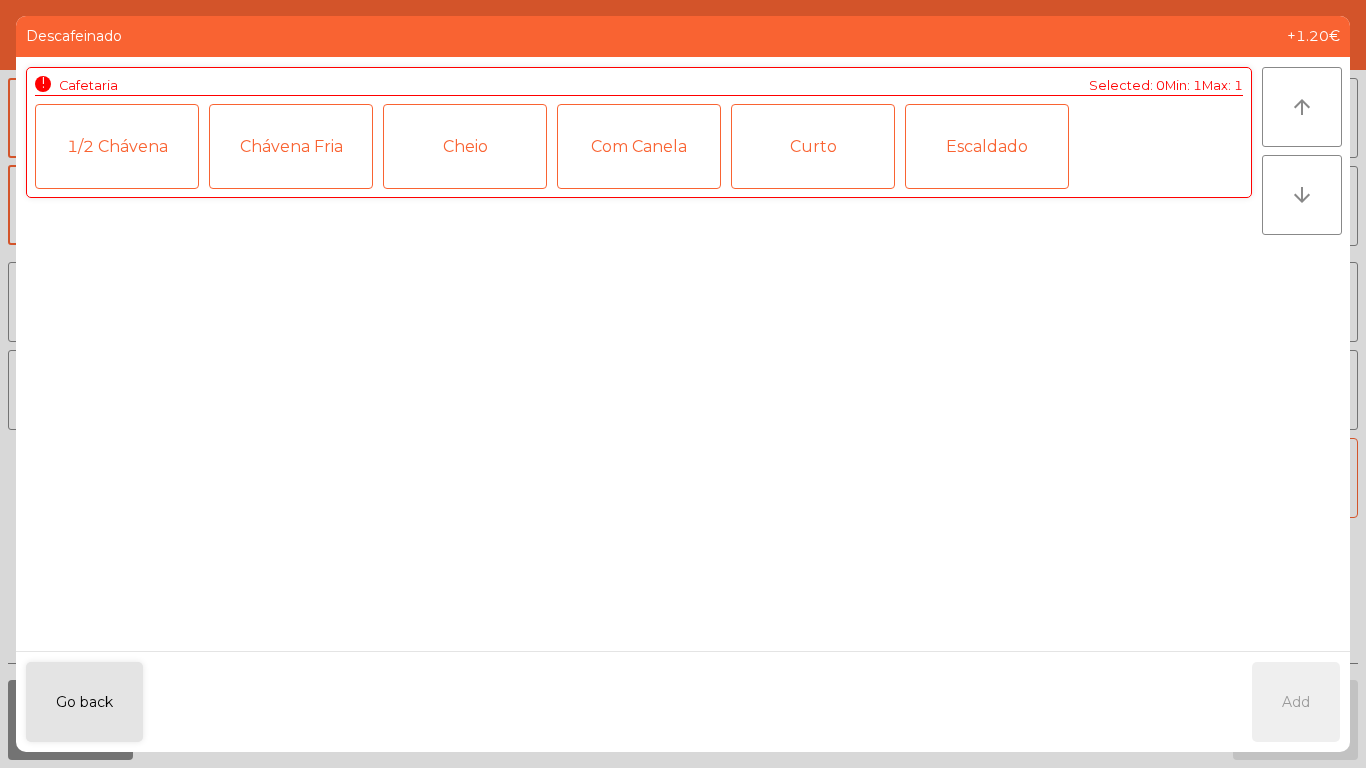 click on "1/2 Chávena" at bounding box center (117, 146) 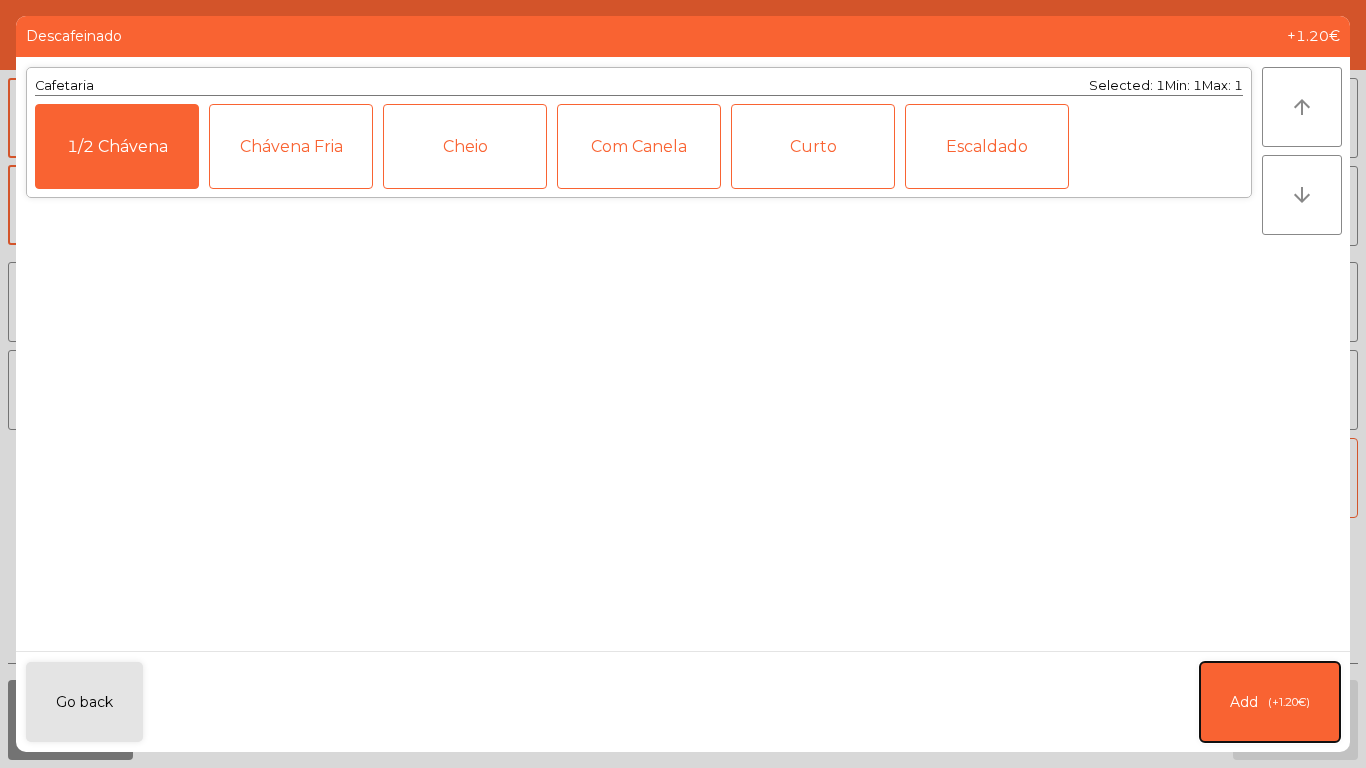 click on "Add   (+1.20€)" at bounding box center [1270, 702] 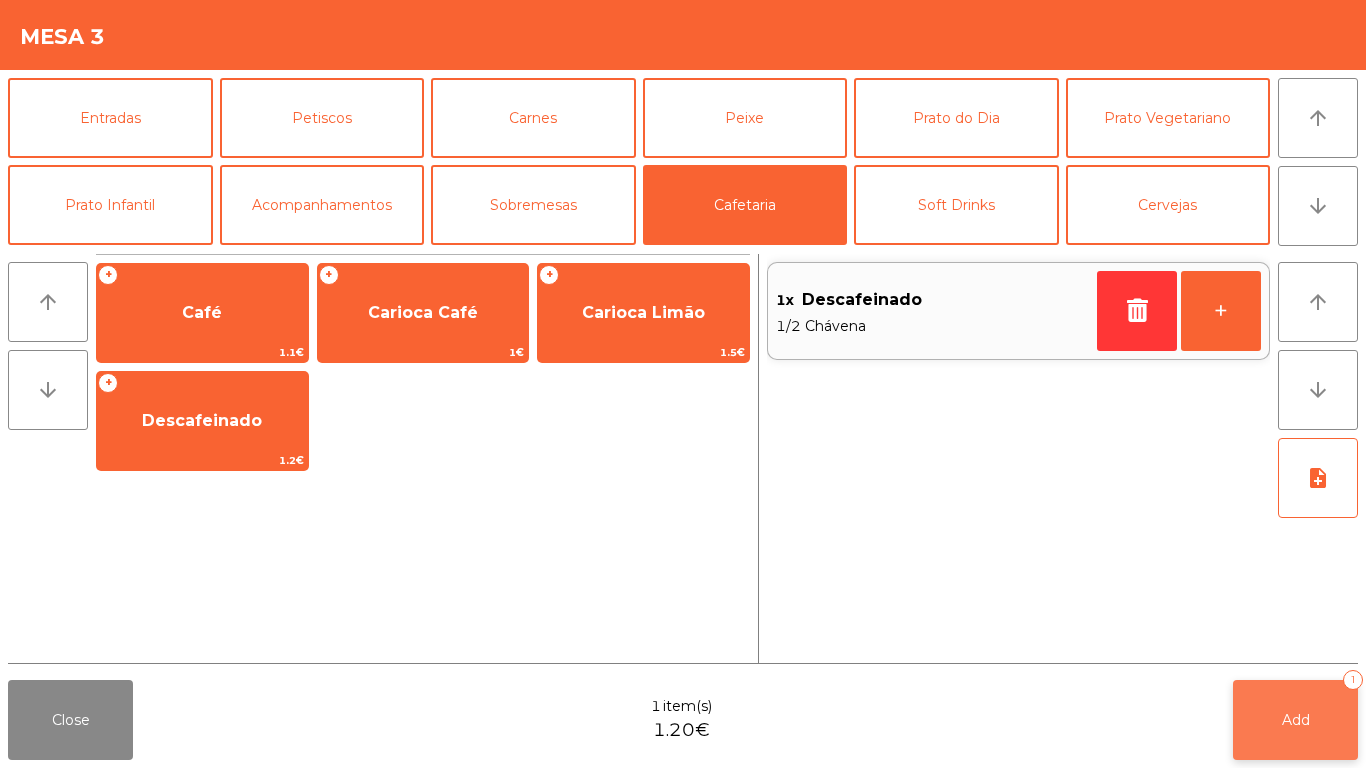 click on "Add   1" at bounding box center [1295, 720] 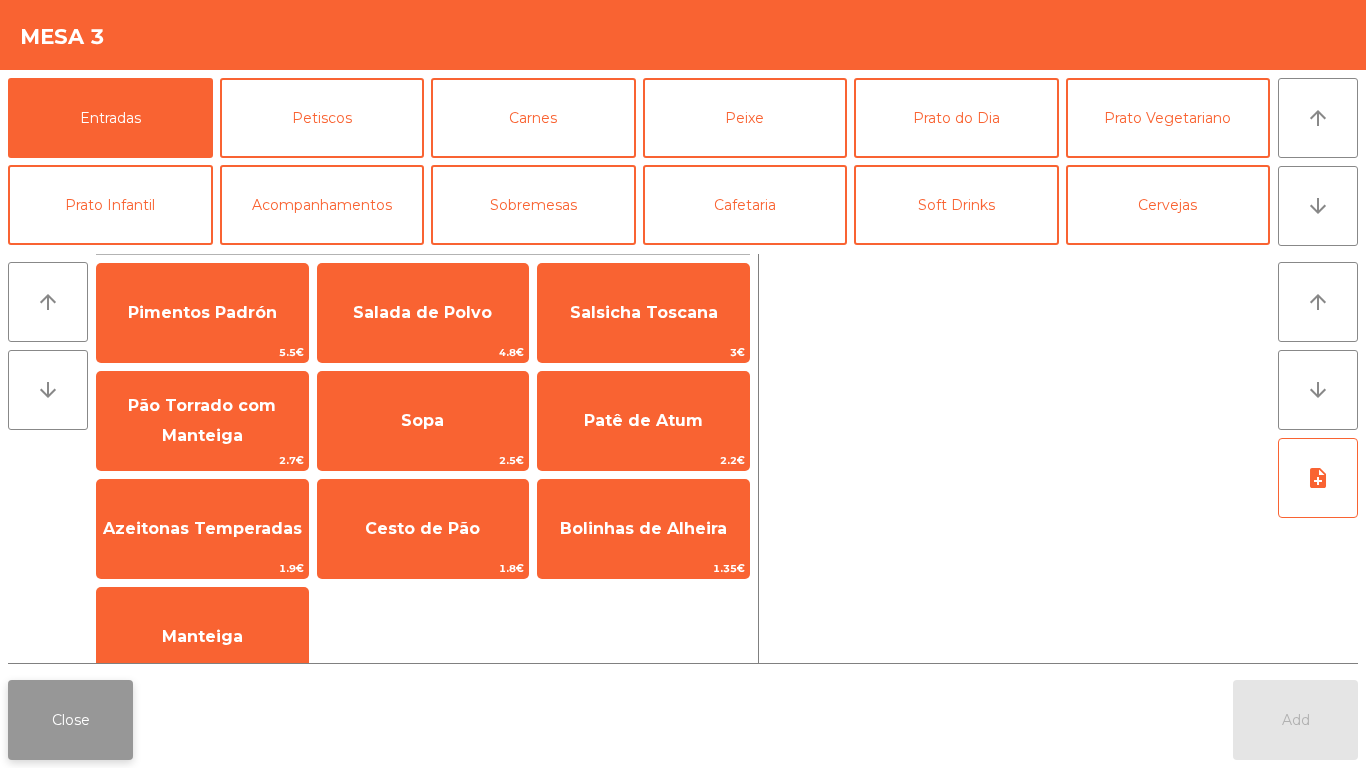 click on "Close" at bounding box center [70, 720] 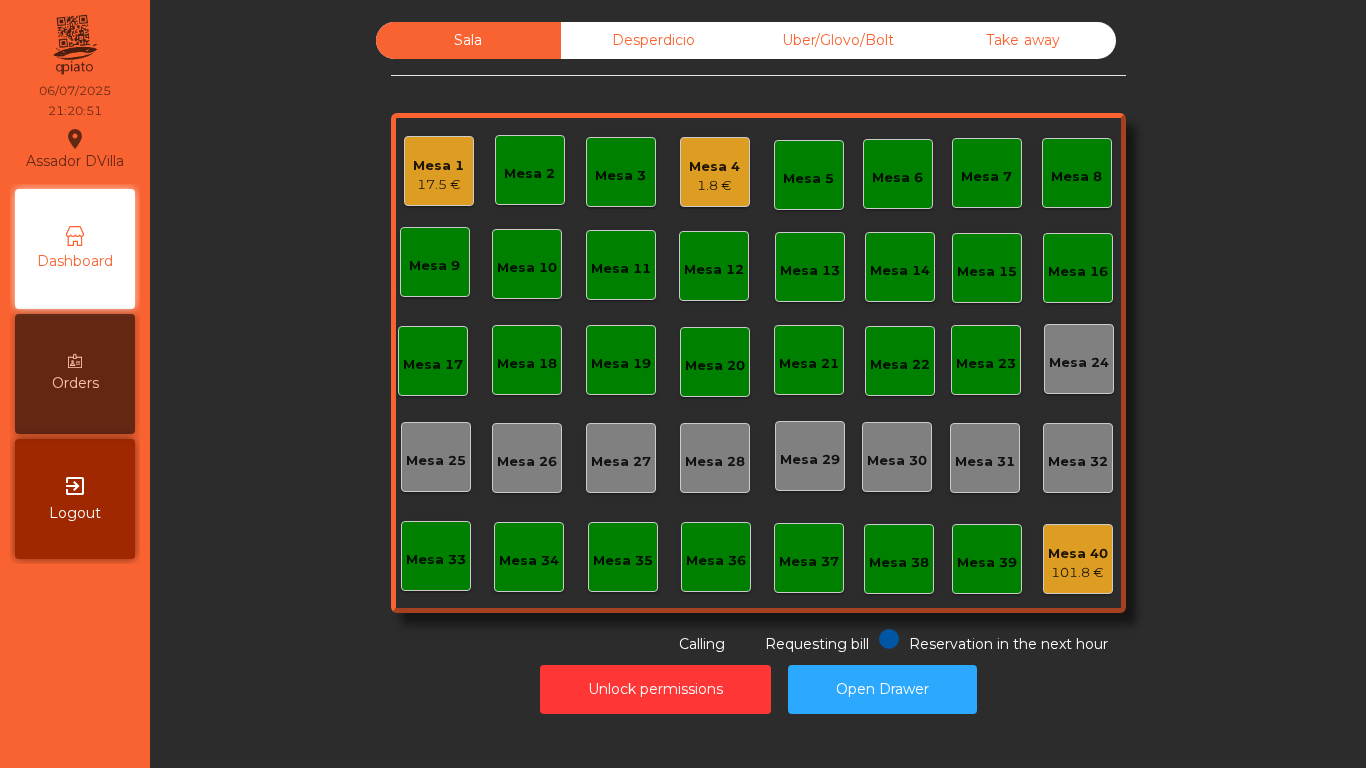 click on "Assador DVilla  location_on  06/07/2025   21:20:51   Dashboard   Orders  exit_to_app  Logout" at bounding box center [75, 384] 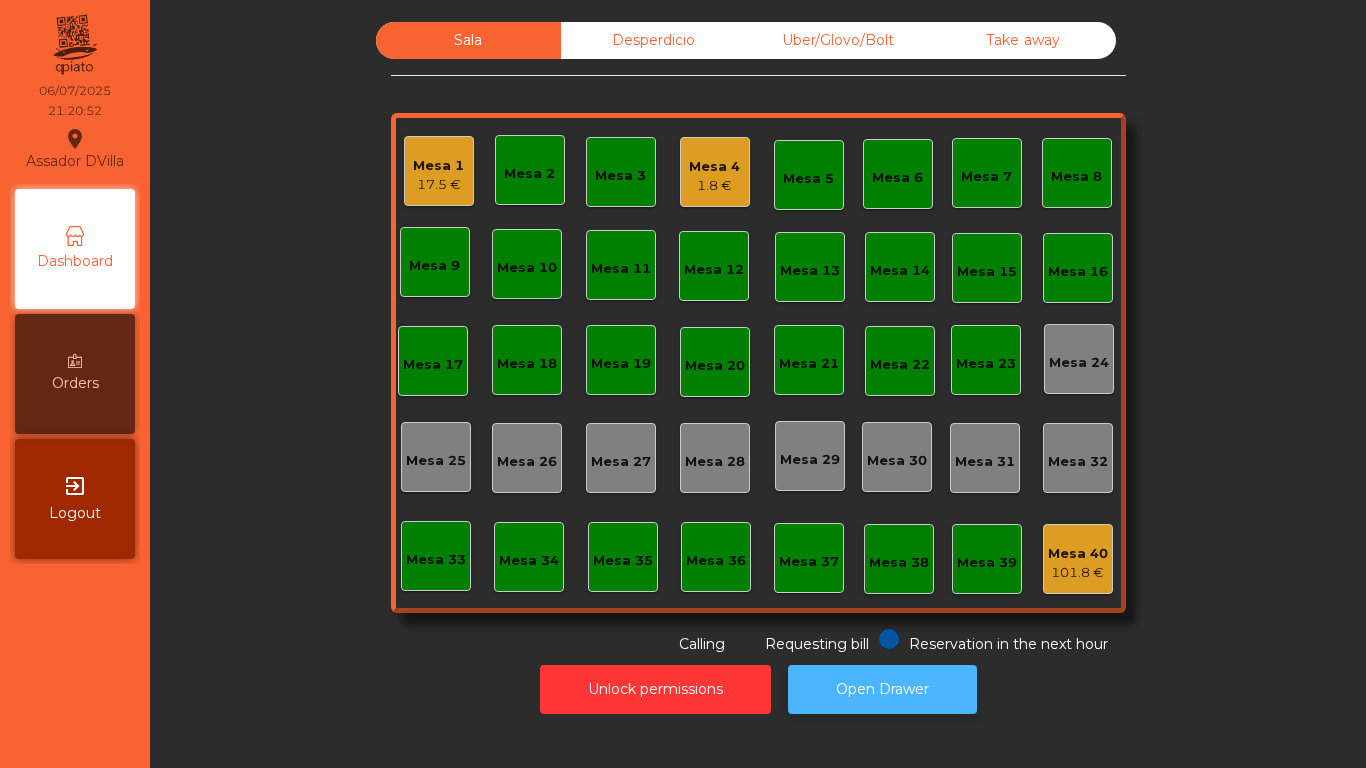 click on "Open Drawer" at bounding box center [882, 689] 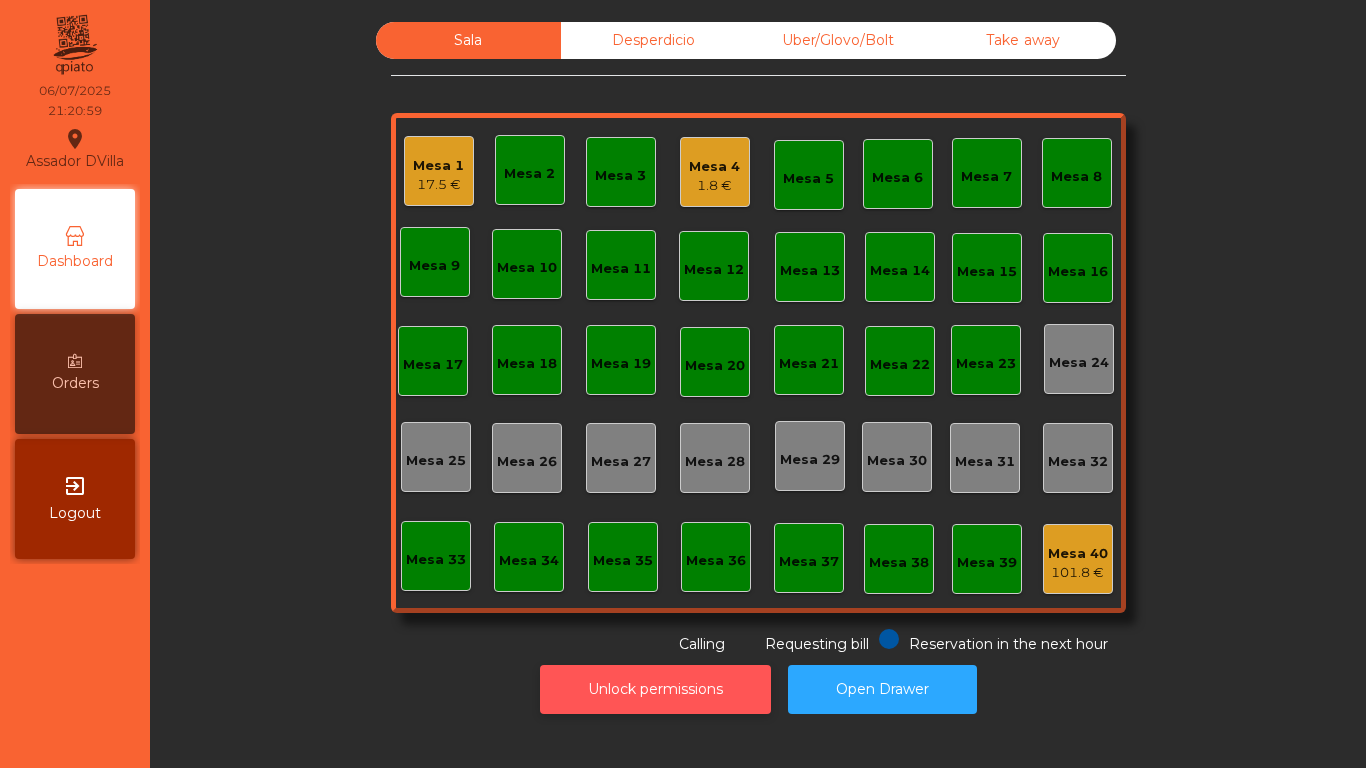 click on "Unlock permissions" at bounding box center [655, 689] 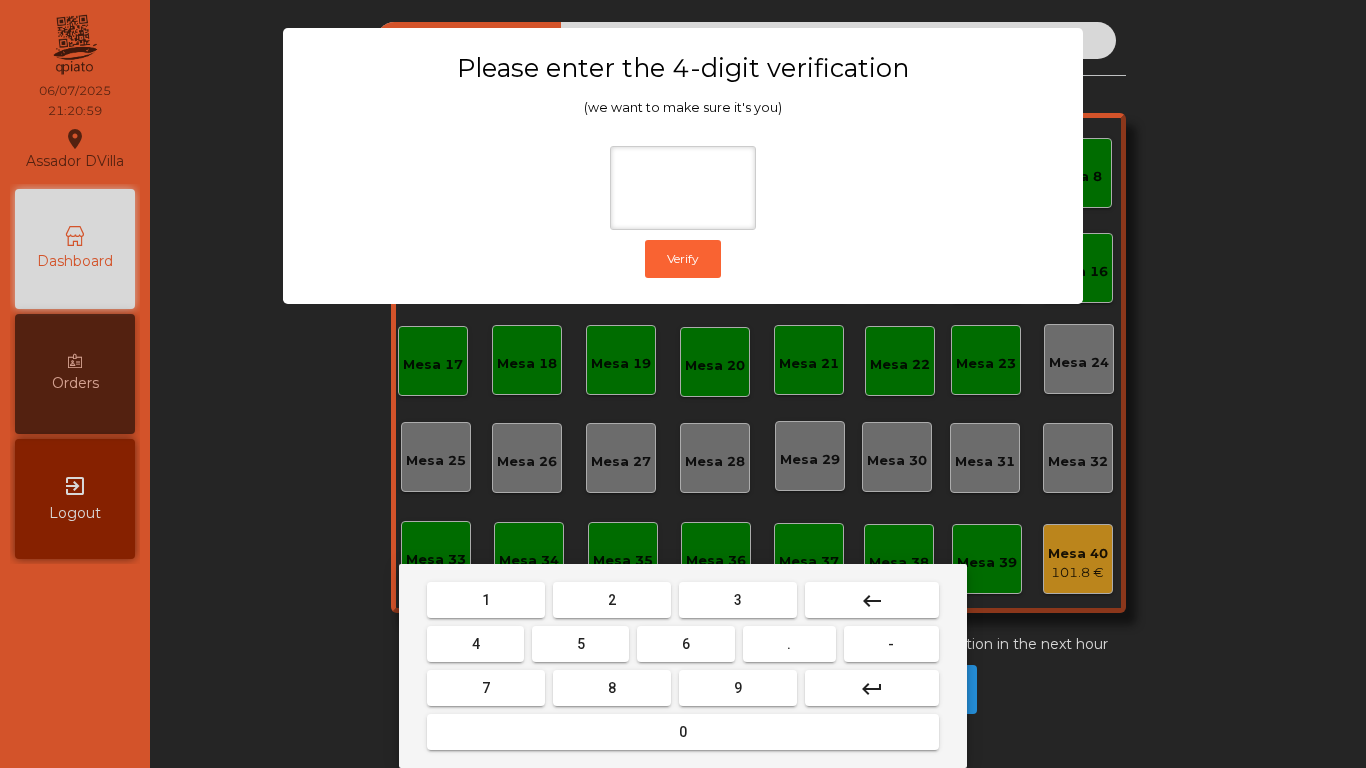 click on "2" at bounding box center [486, 600] 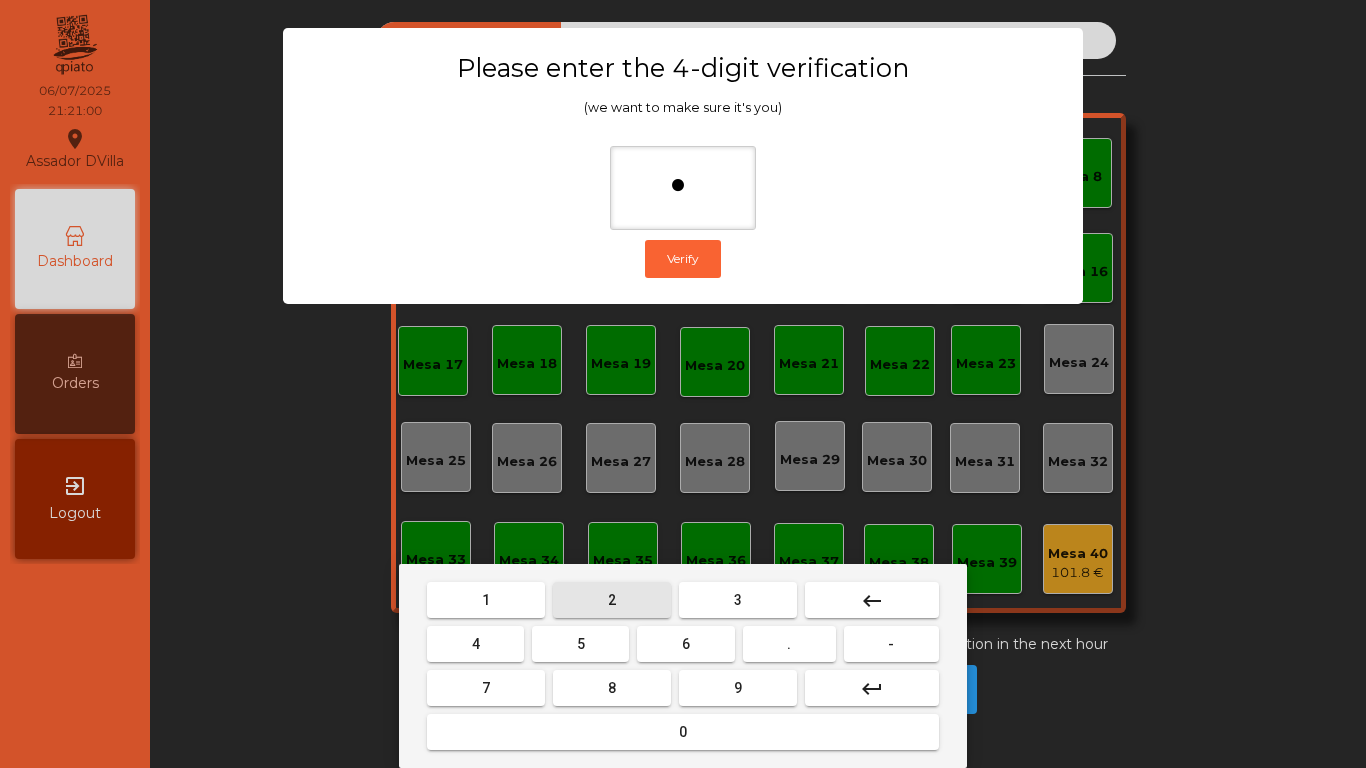 click on "4" at bounding box center [486, 600] 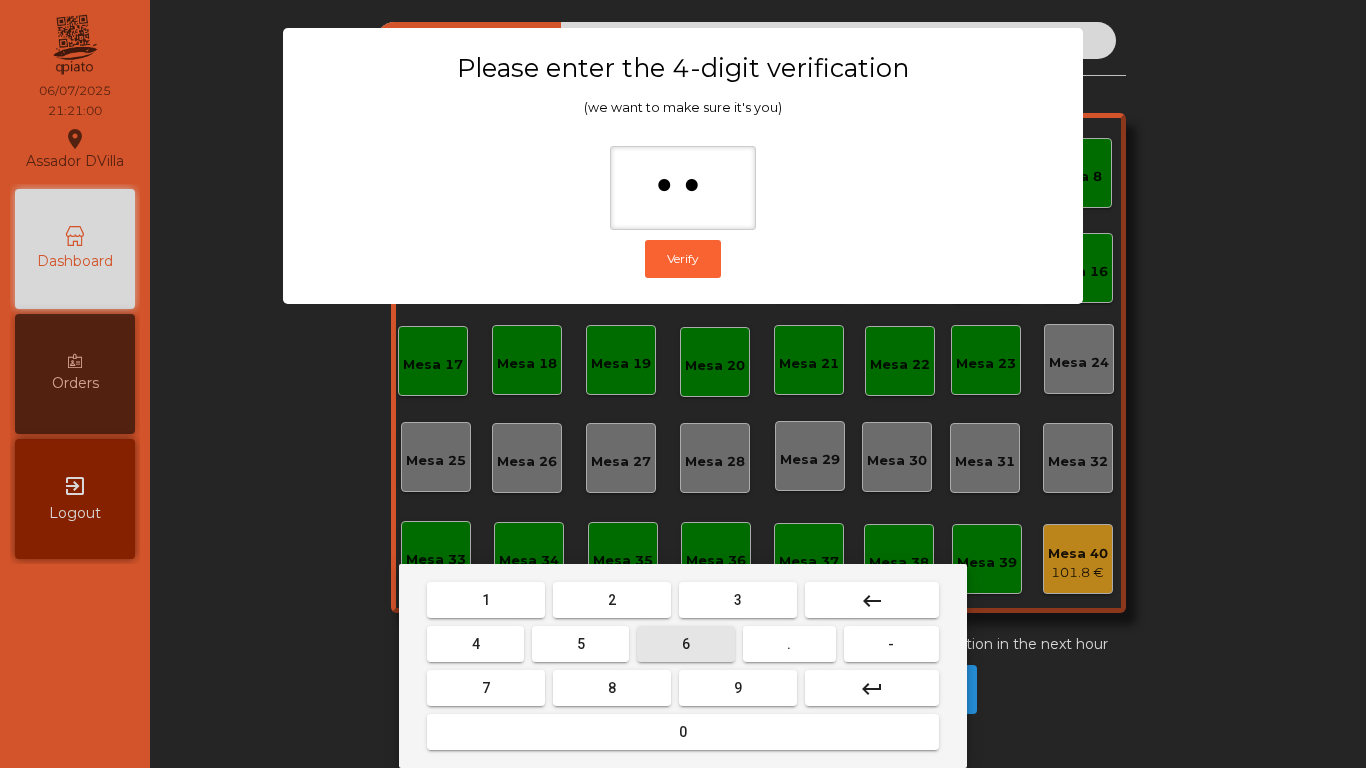 click on "6" at bounding box center (486, 600) 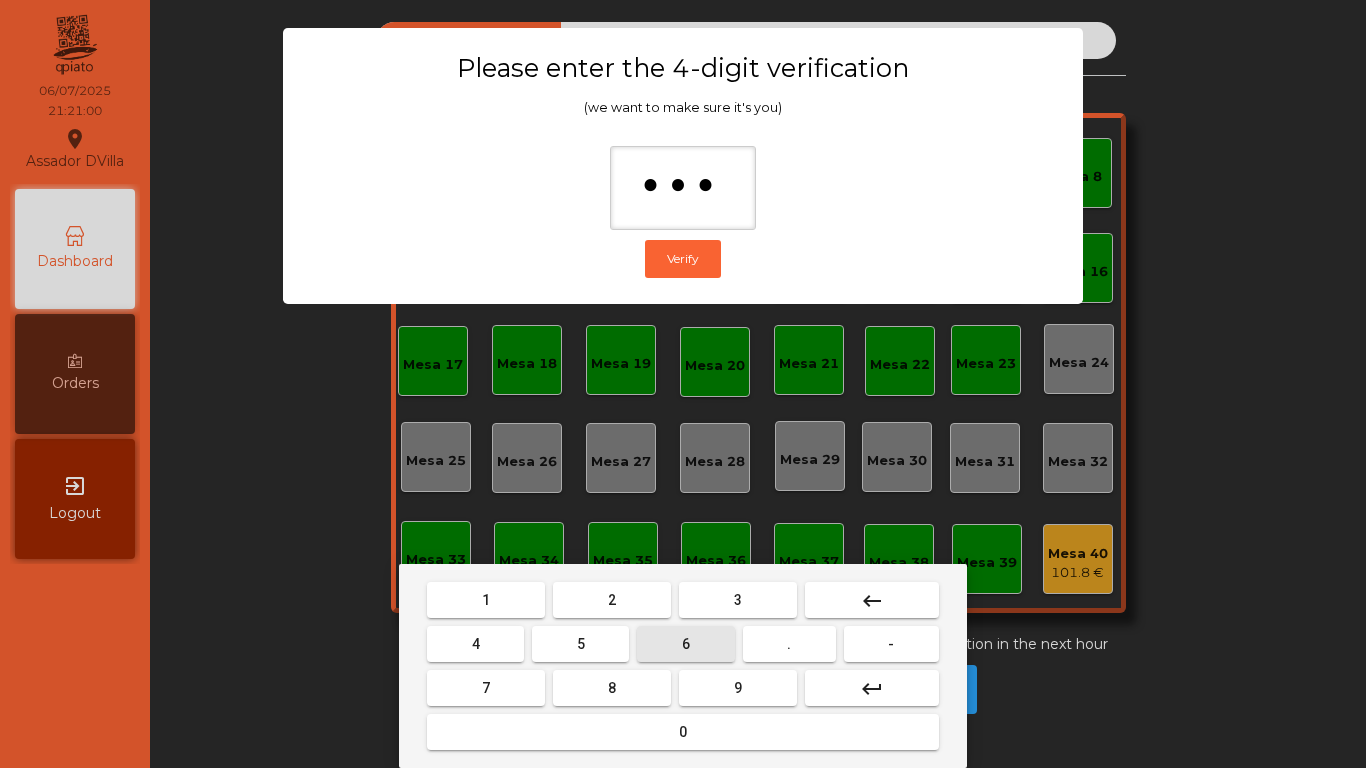 click on "9" at bounding box center [486, 600] 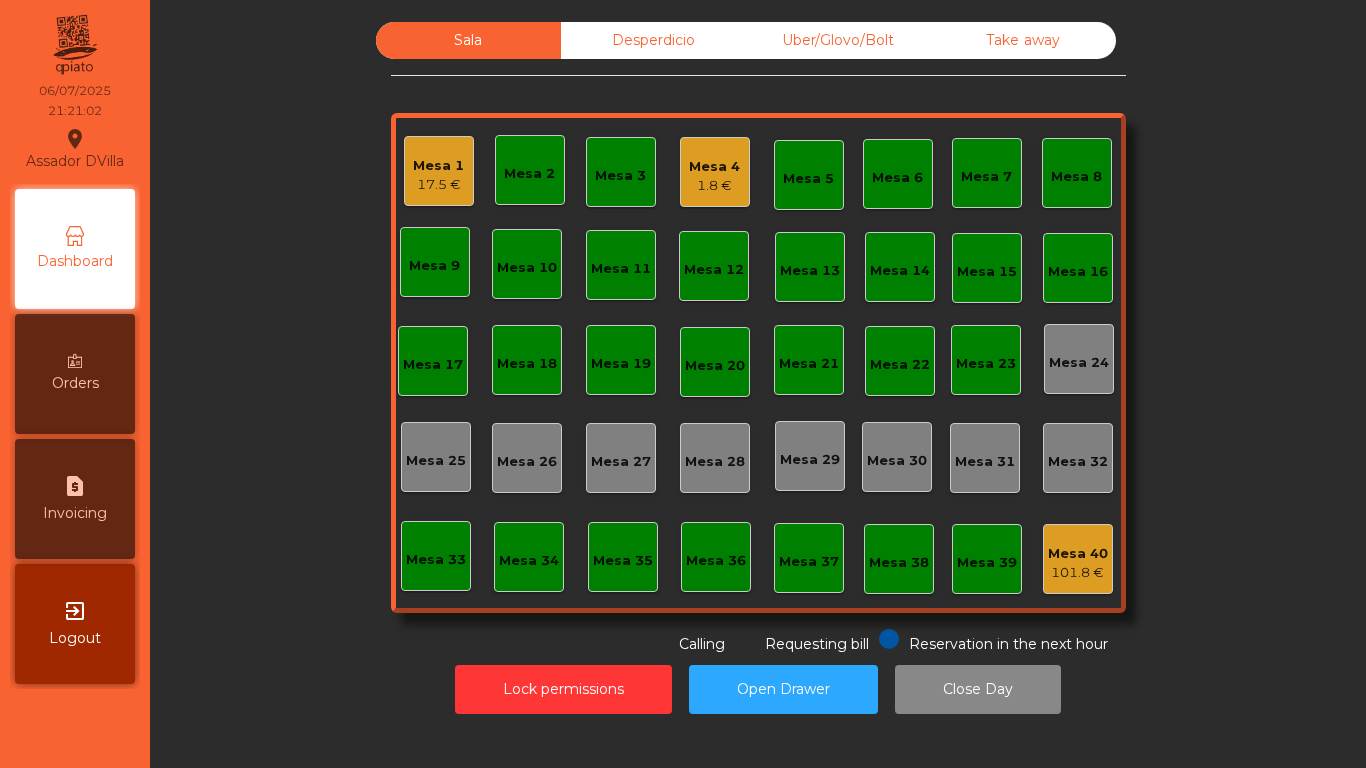 click on "request_page" at bounding box center (75, 486) 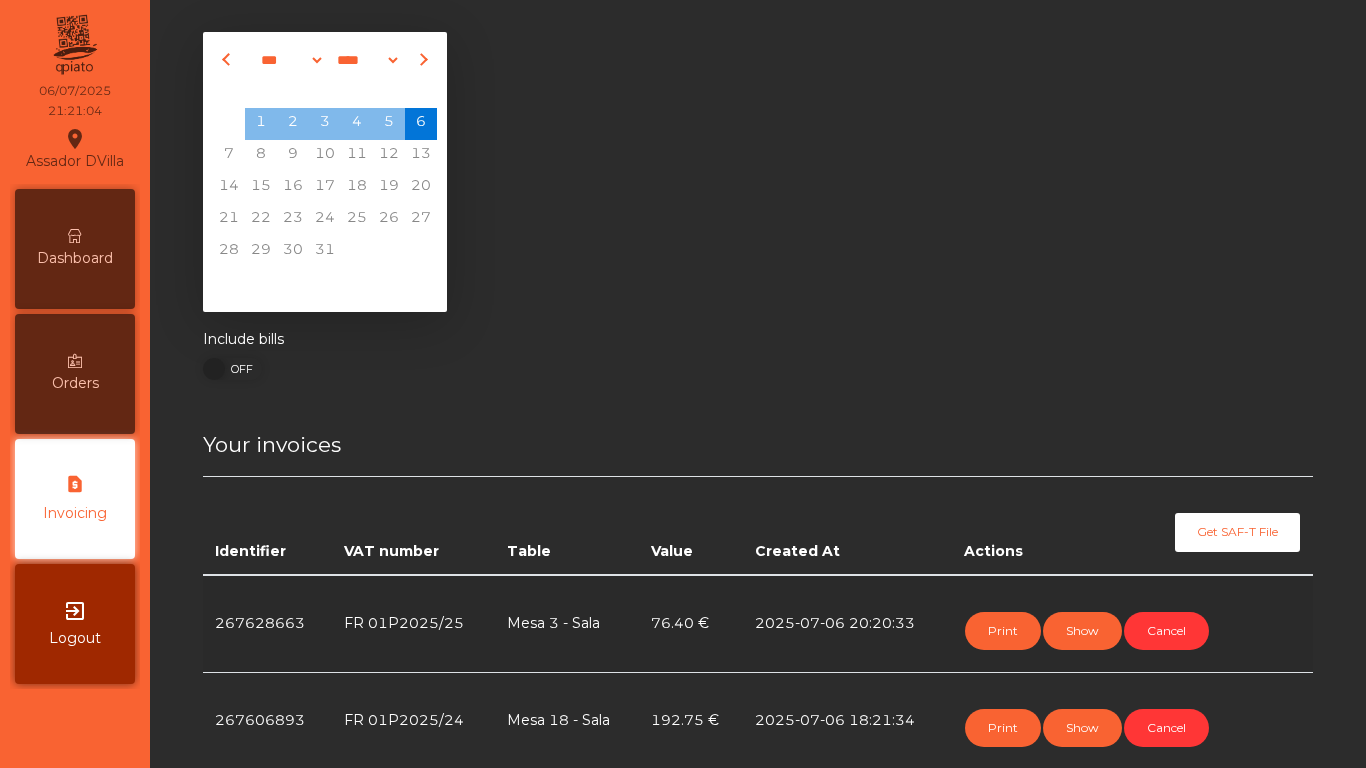 click on "Dashboard" at bounding box center (75, 258) 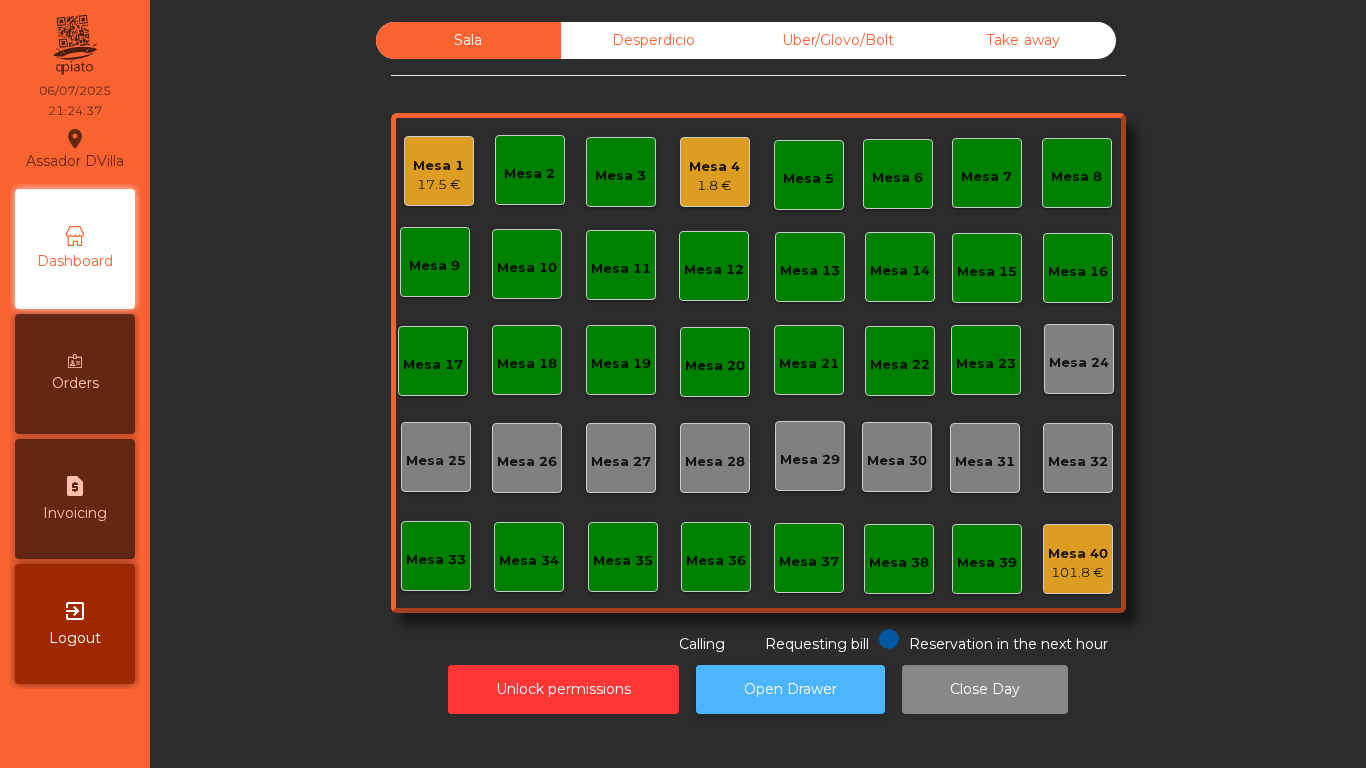 click on "Open Drawer" at bounding box center (790, 689) 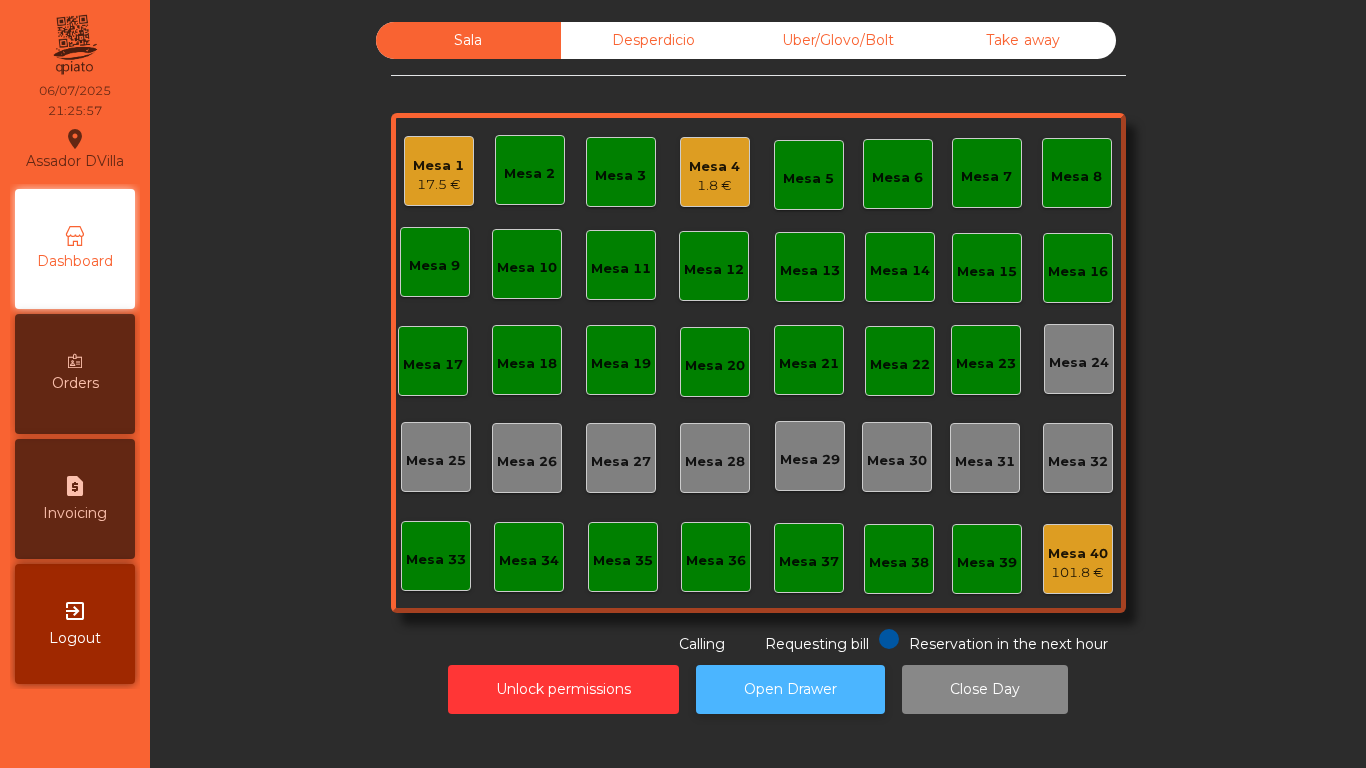 click on "Open Drawer" at bounding box center (790, 689) 